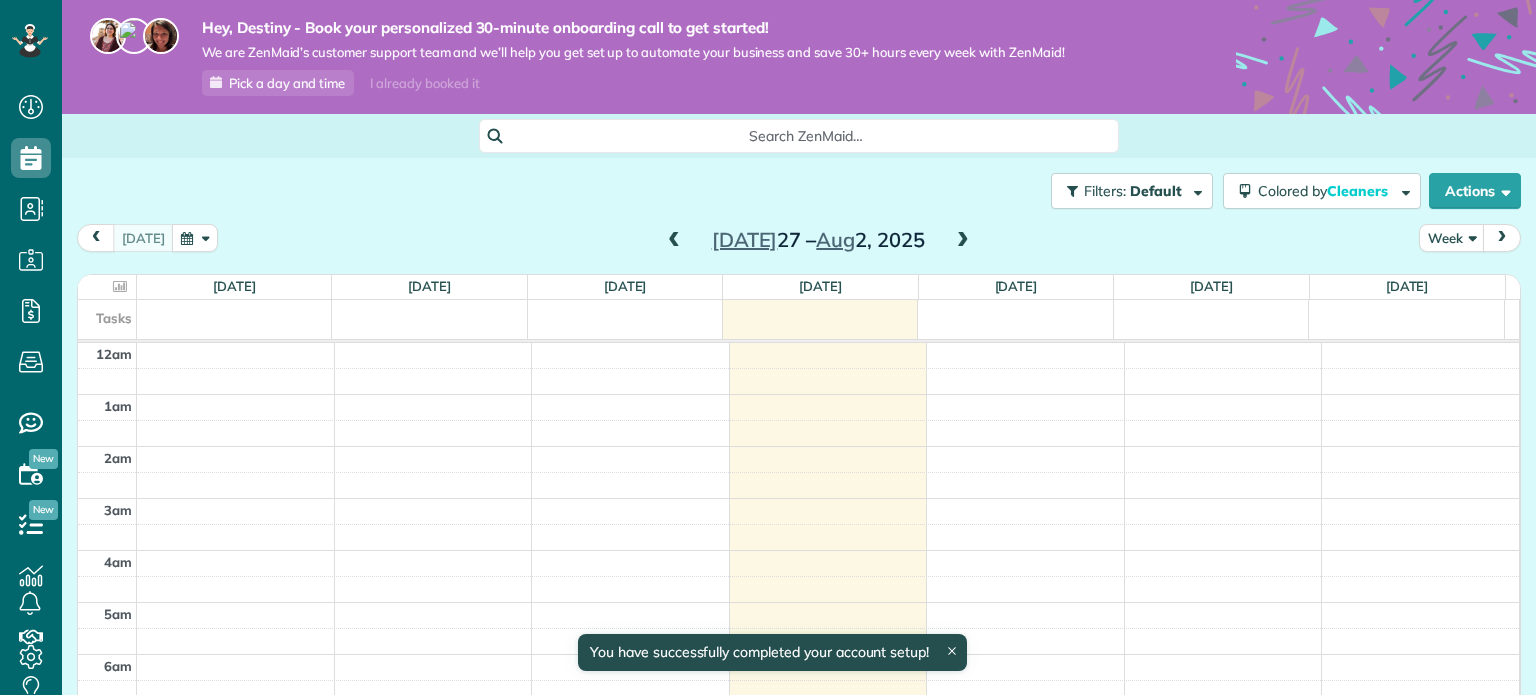 scroll, scrollTop: 0, scrollLeft: 0, axis: both 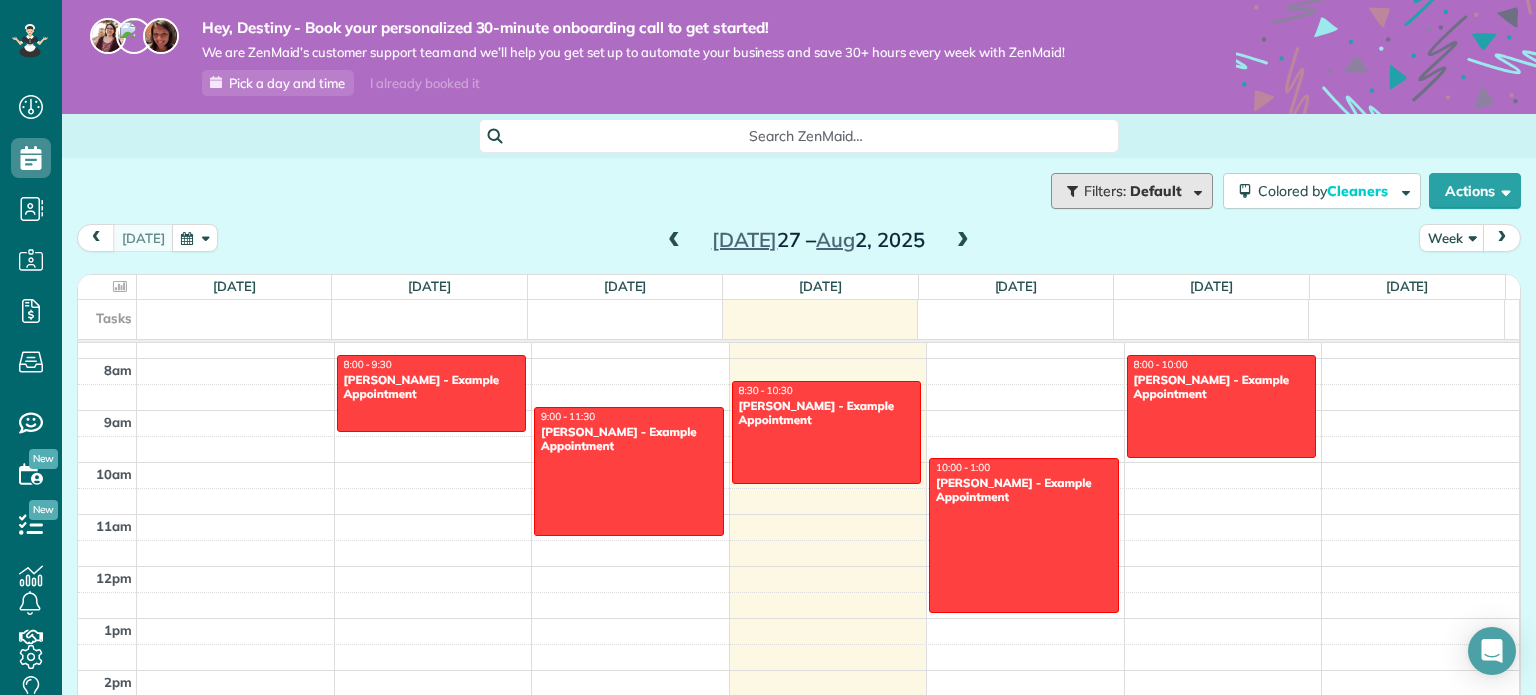 click on "Filters:   Default" at bounding box center [1132, 191] 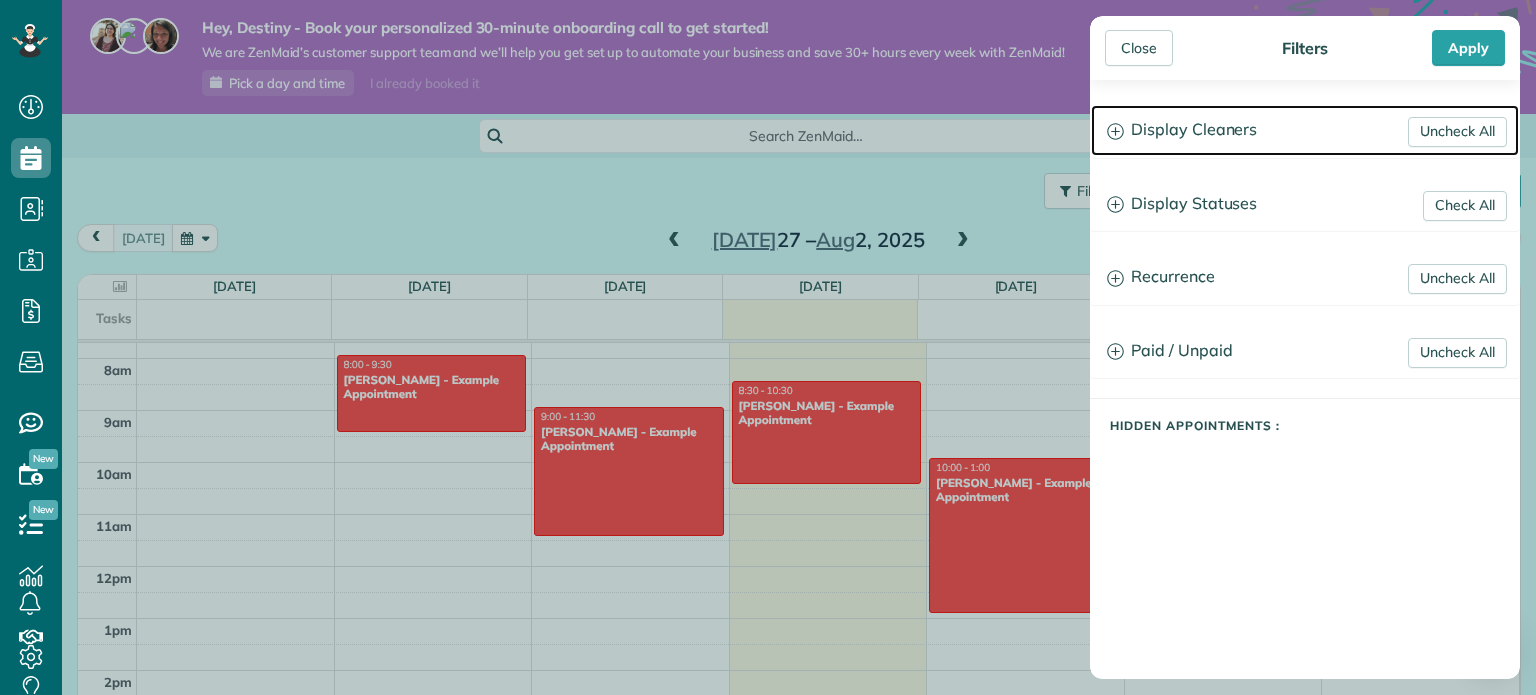 drag, startPoint x: 1177, startPoint y: 123, endPoint x: 1187, endPoint y: 127, distance: 10.770329 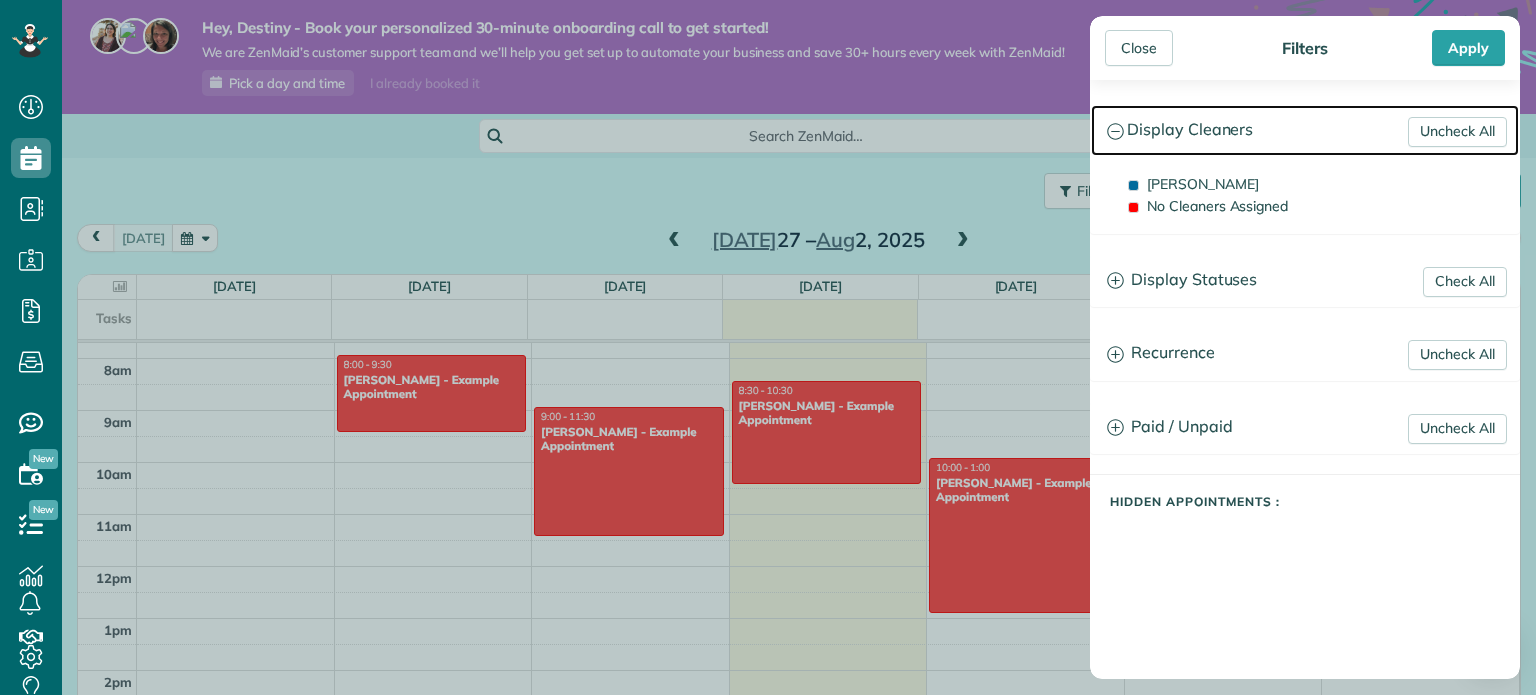 click on "Display Cleaners" at bounding box center (1305, 130) 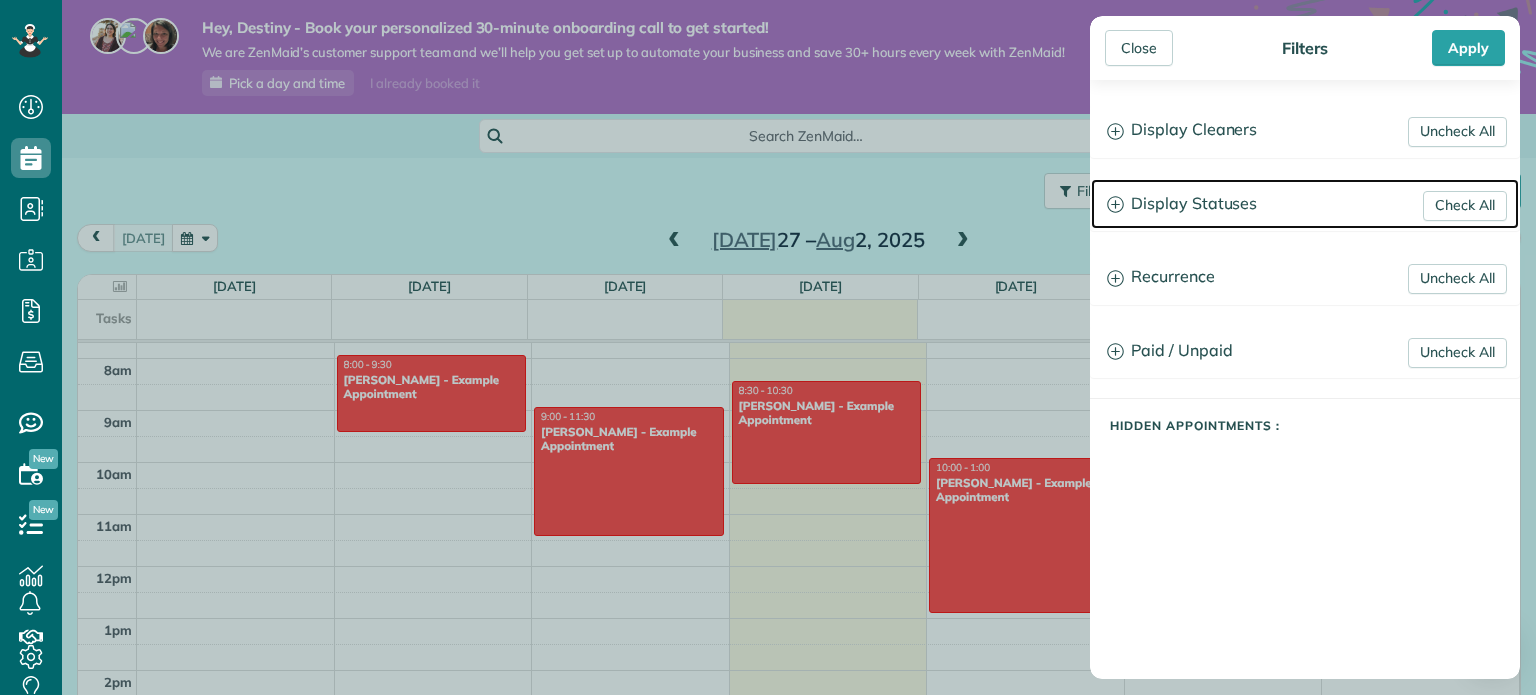 click on "Display Statuses" at bounding box center (1305, 204) 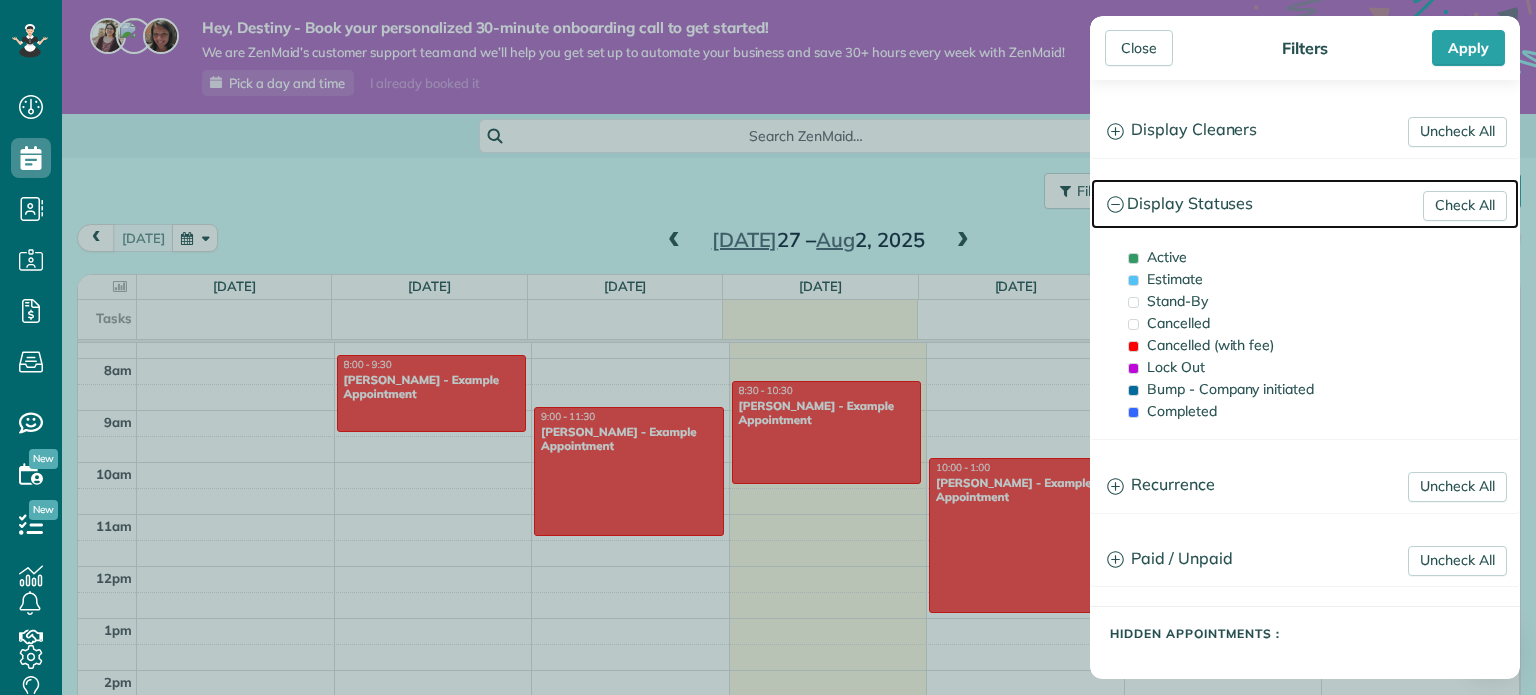 click on "Display Statuses" at bounding box center (1305, 204) 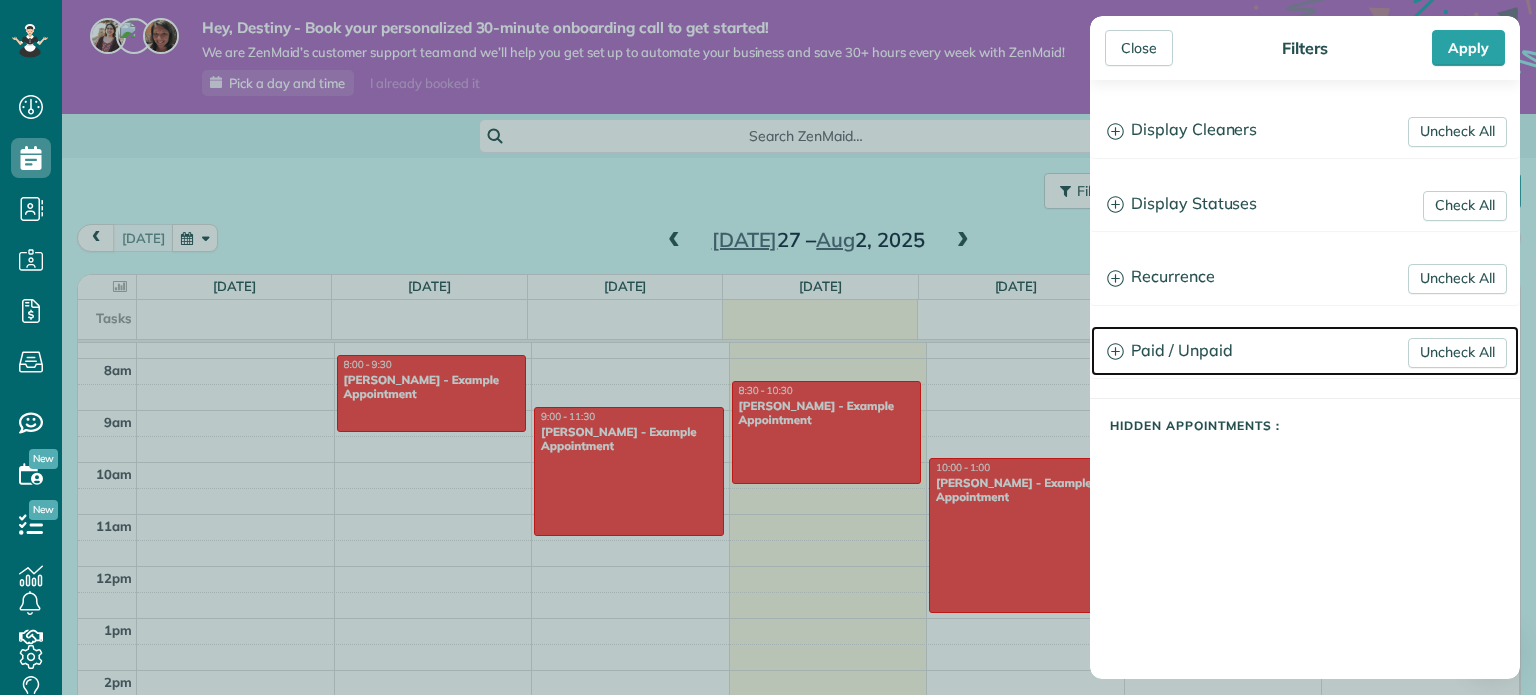 click on "Paid / Unpaid" at bounding box center [1305, 351] 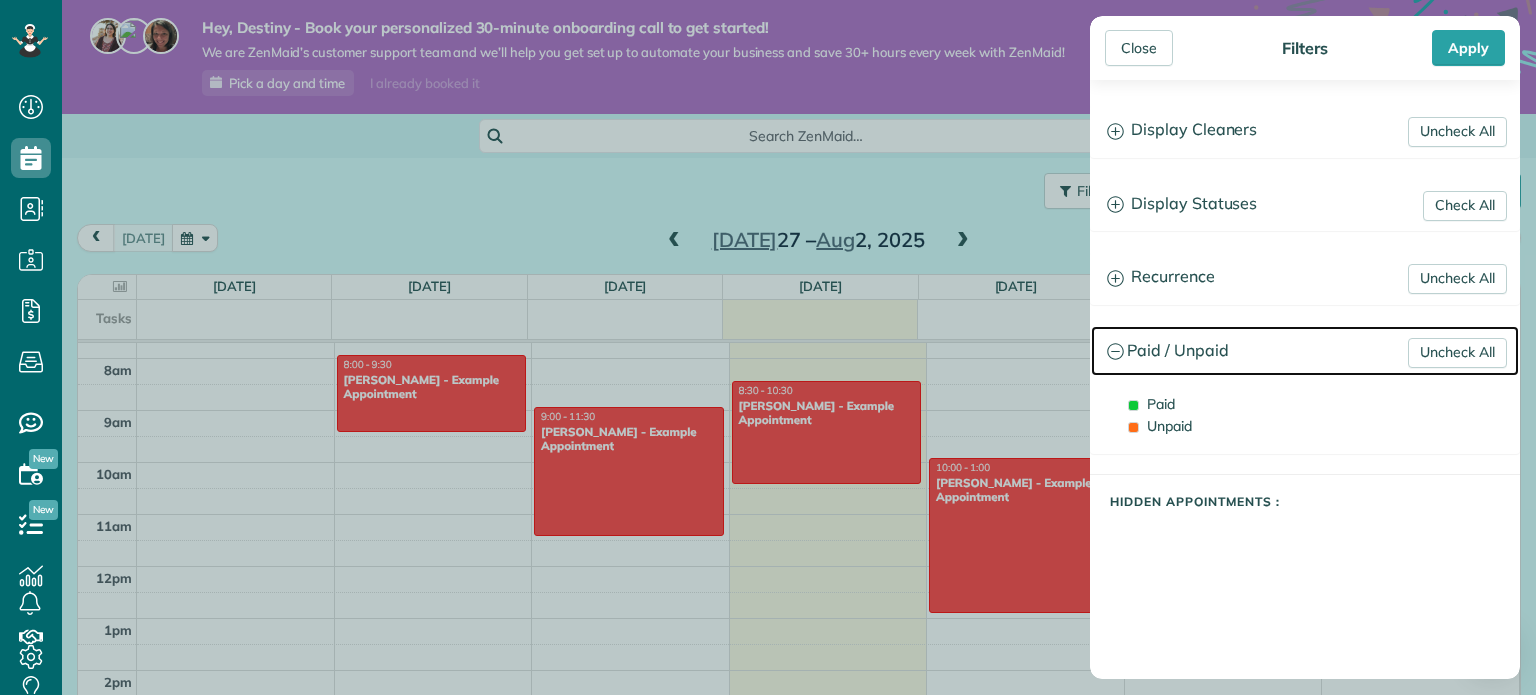 click on "Paid / Unpaid" at bounding box center [1305, 351] 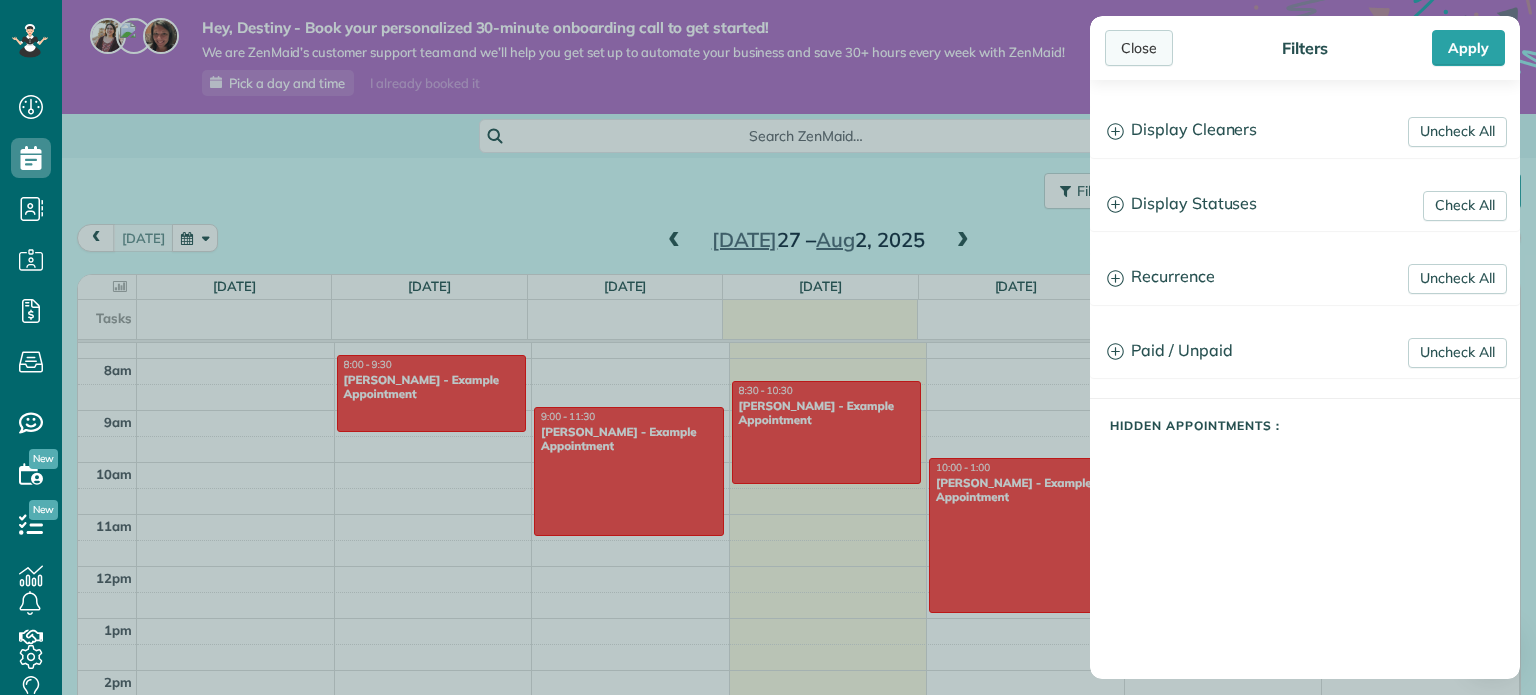 click on "Close" at bounding box center [1139, 48] 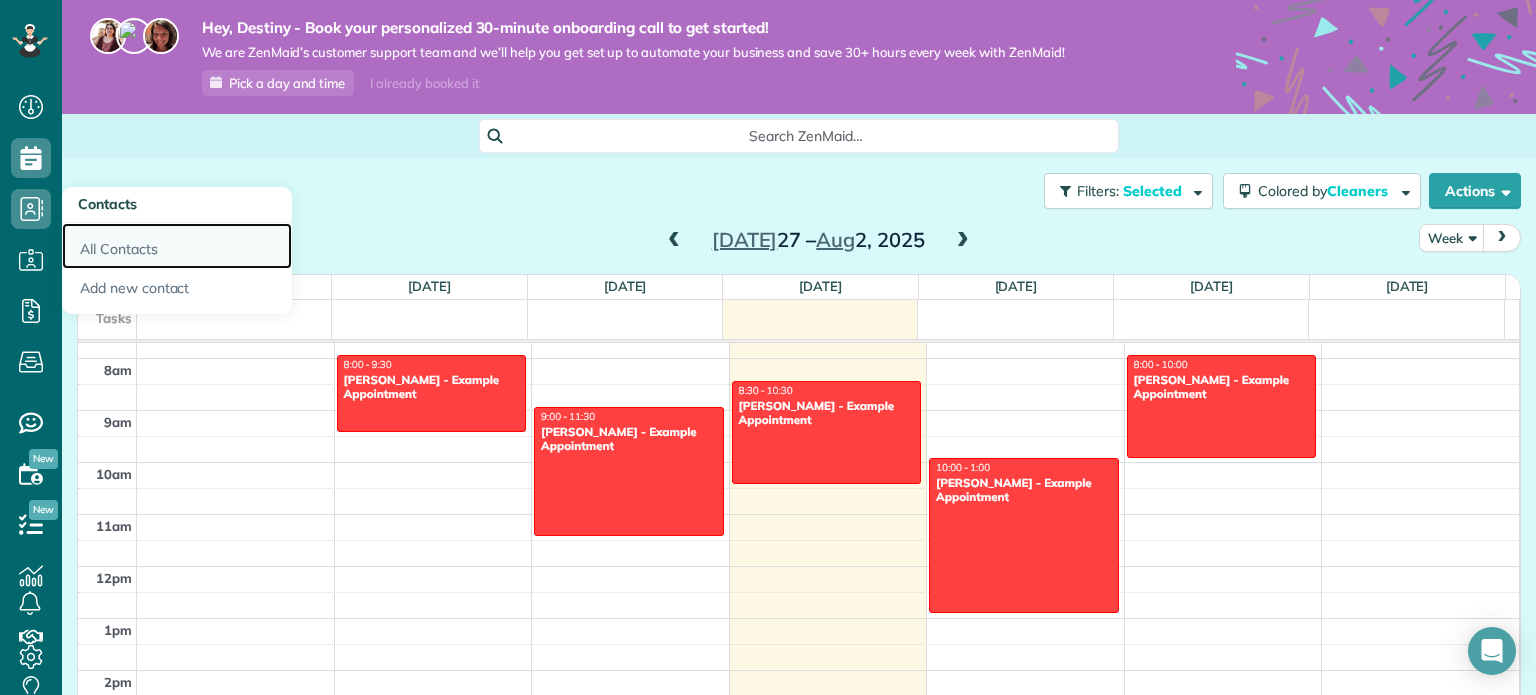 click on "All Contacts" at bounding box center (177, 246) 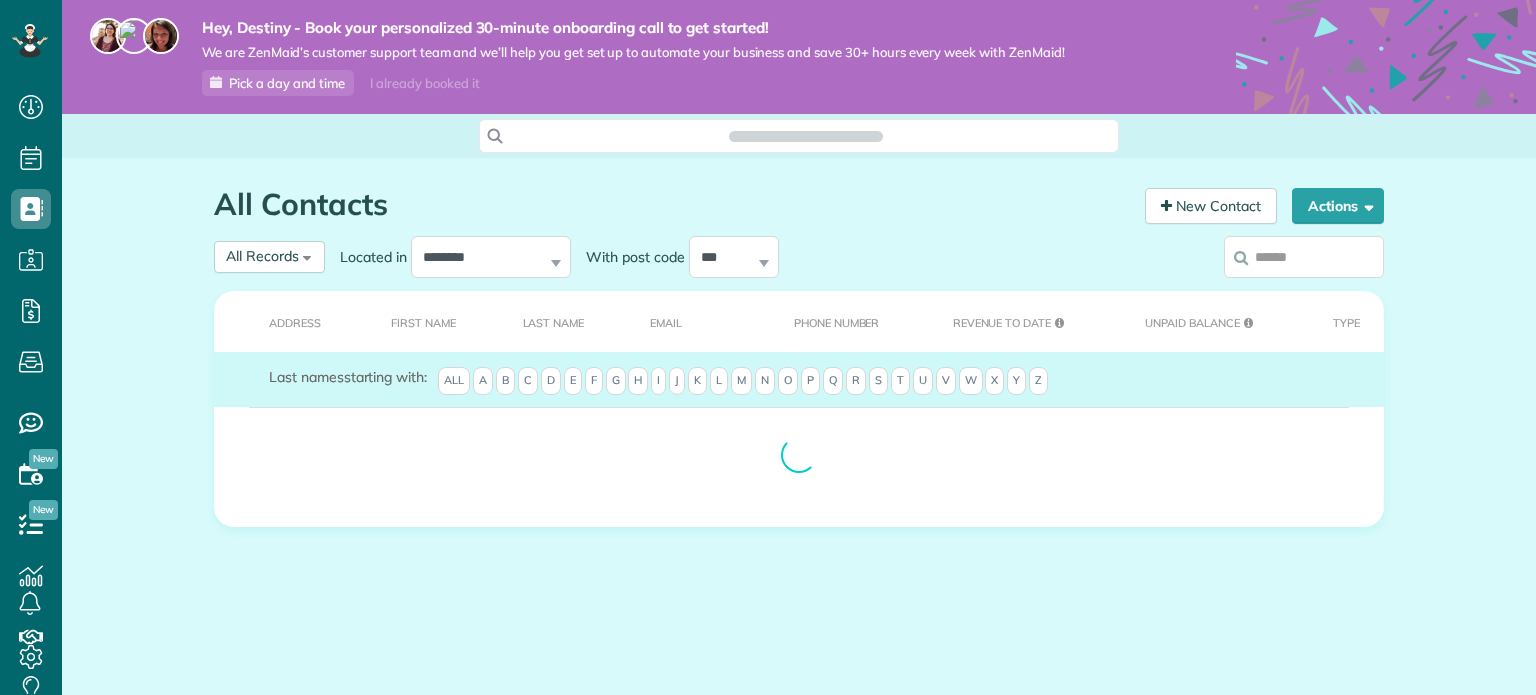 scroll, scrollTop: 0, scrollLeft: 0, axis: both 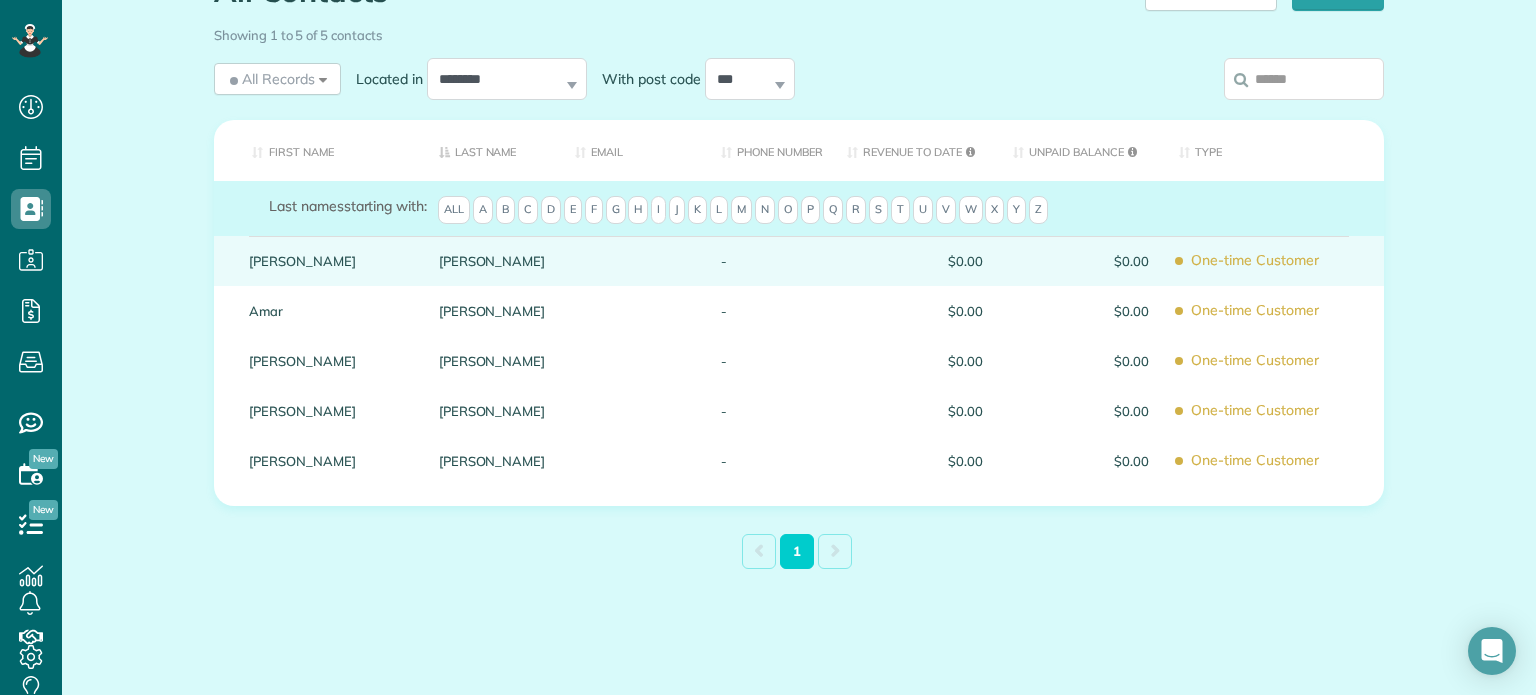 click on "$0.00" at bounding box center (915, 261) 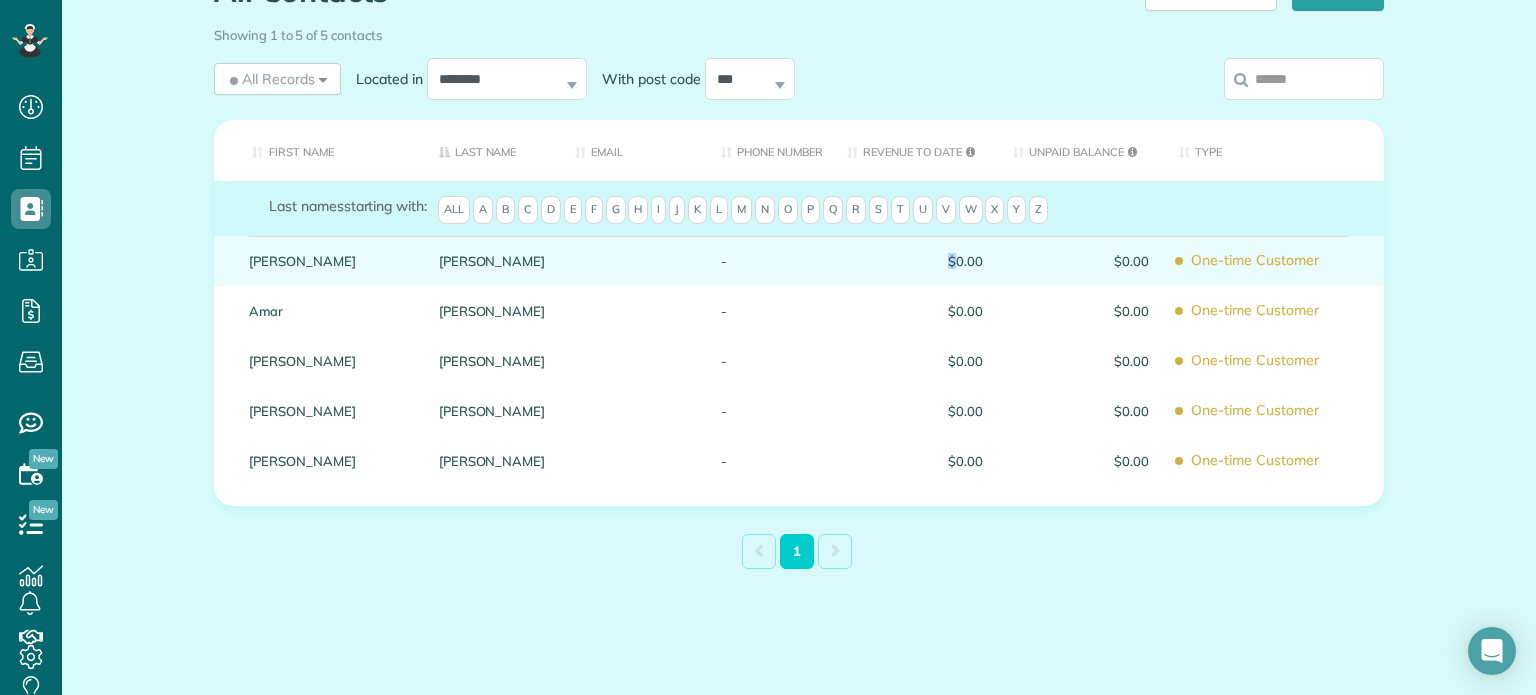 click on "$0.00" at bounding box center [915, 261] 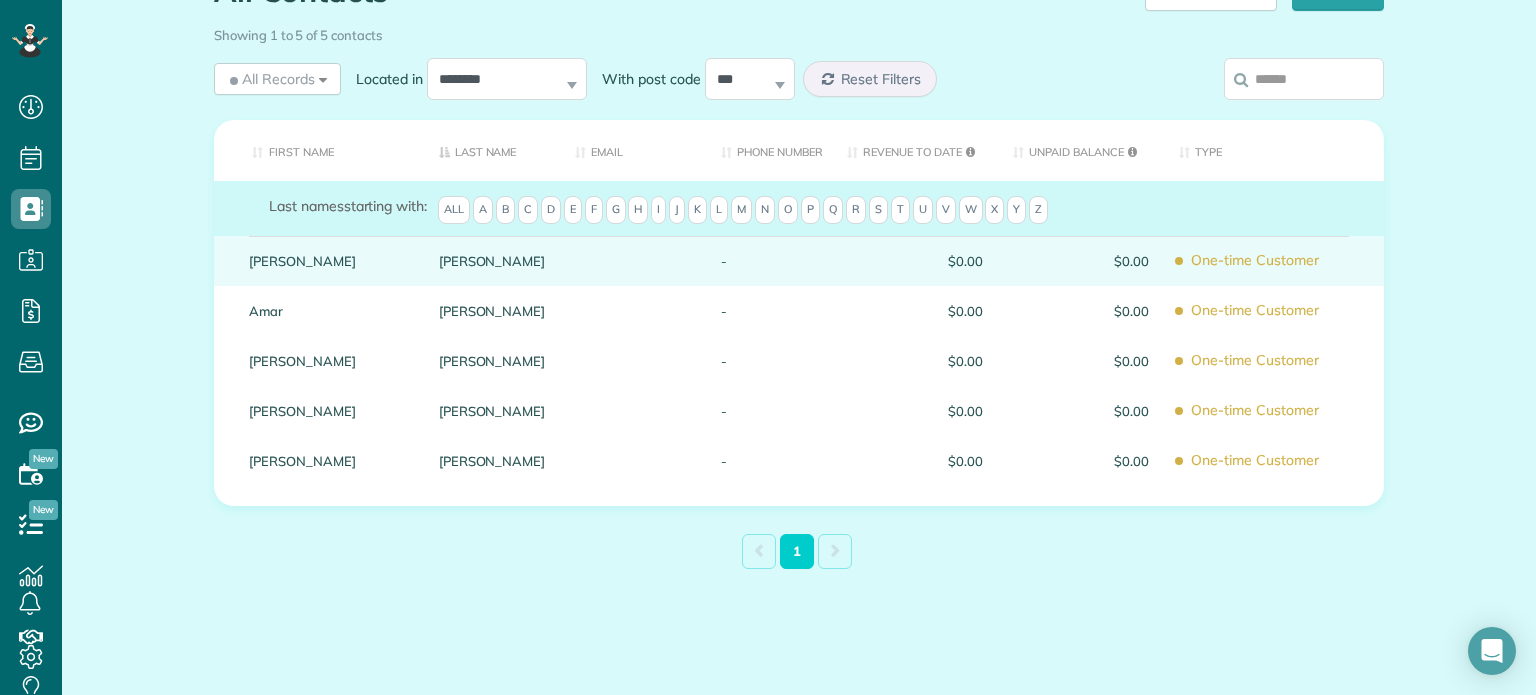 click on "Arellano" at bounding box center (492, 261) 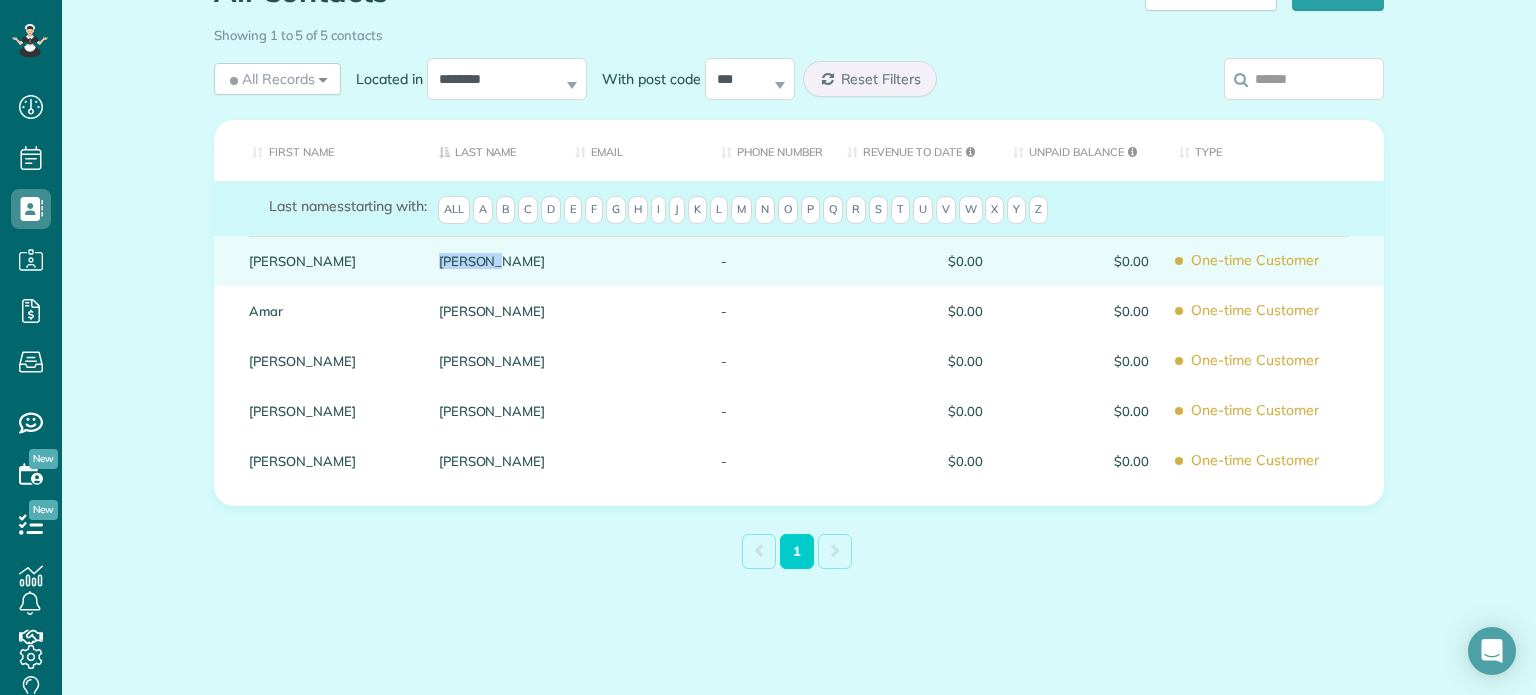 click on "Arellano" at bounding box center (492, 261) 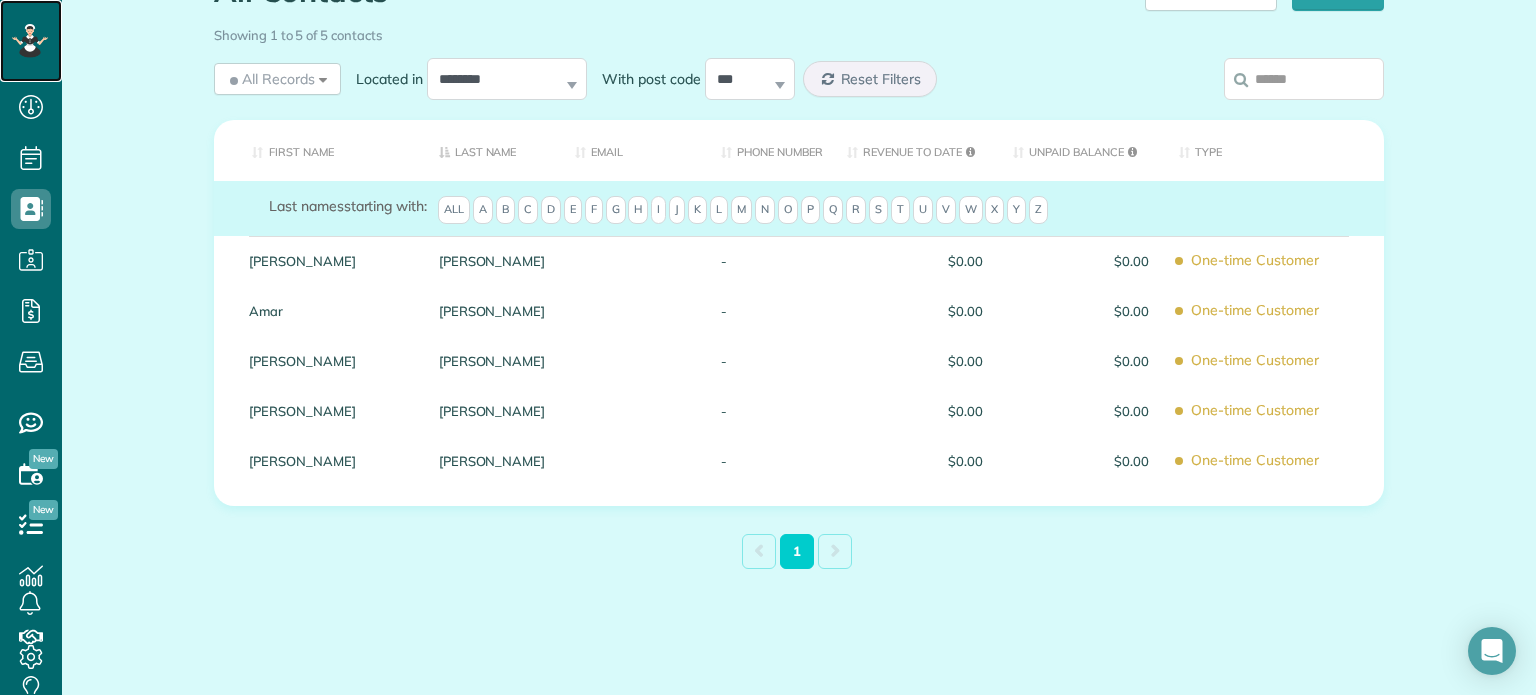 click 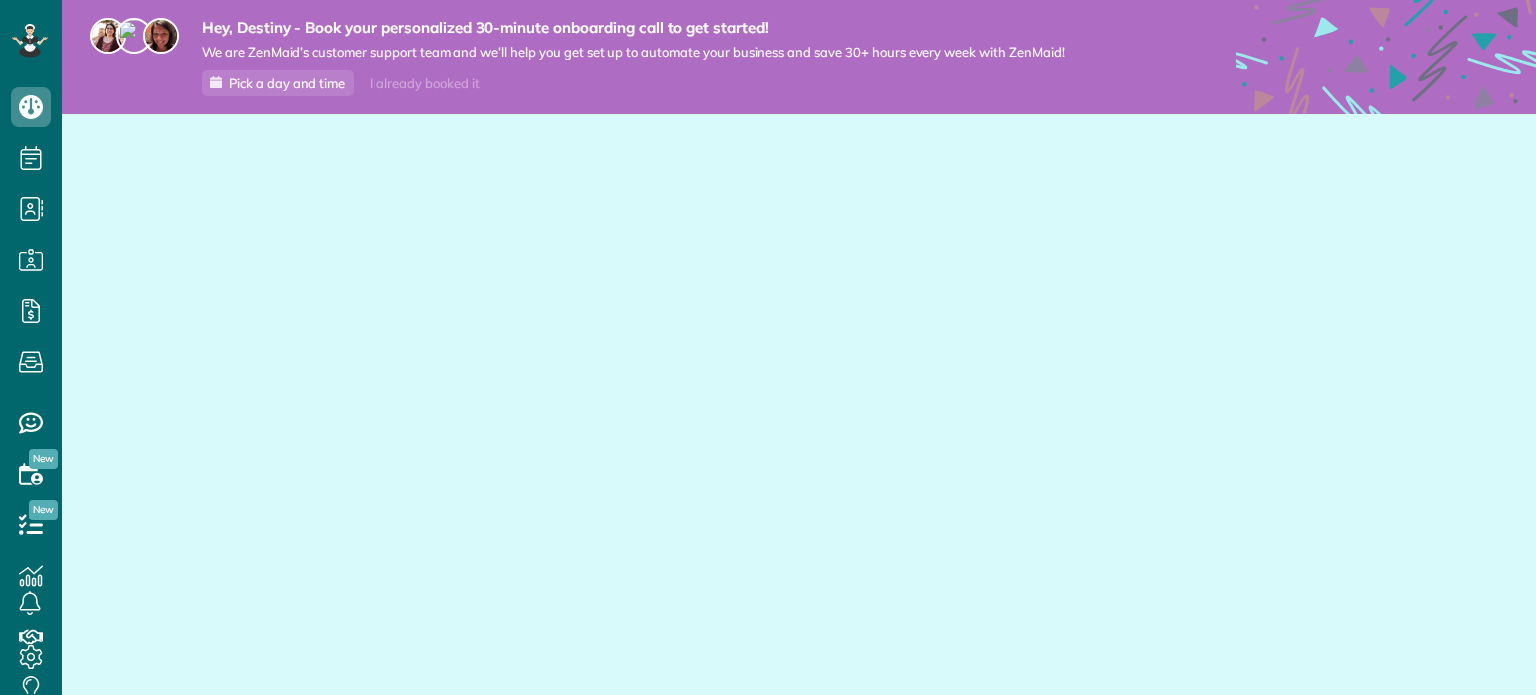 scroll, scrollTop: 0, scrollLeft: 0, axis: both 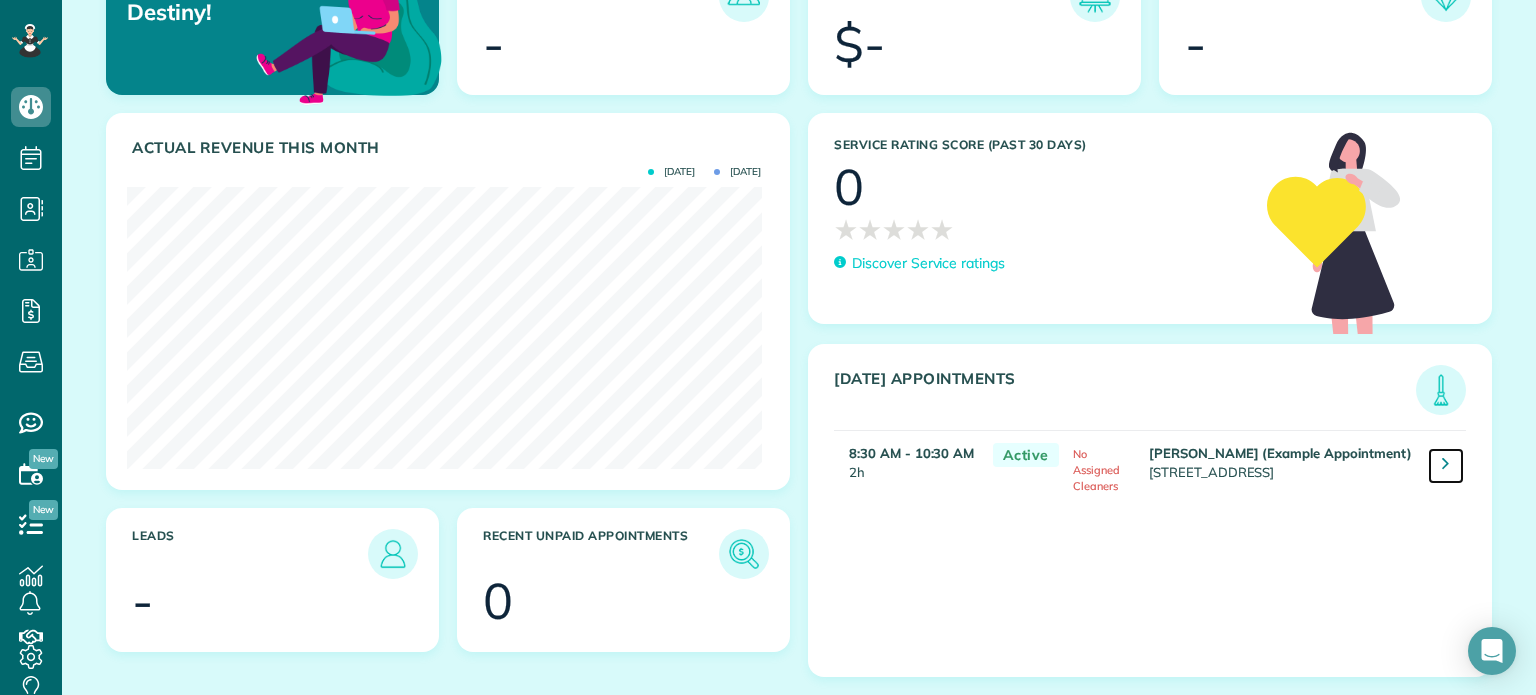 click at bounding box center (1446, 466) 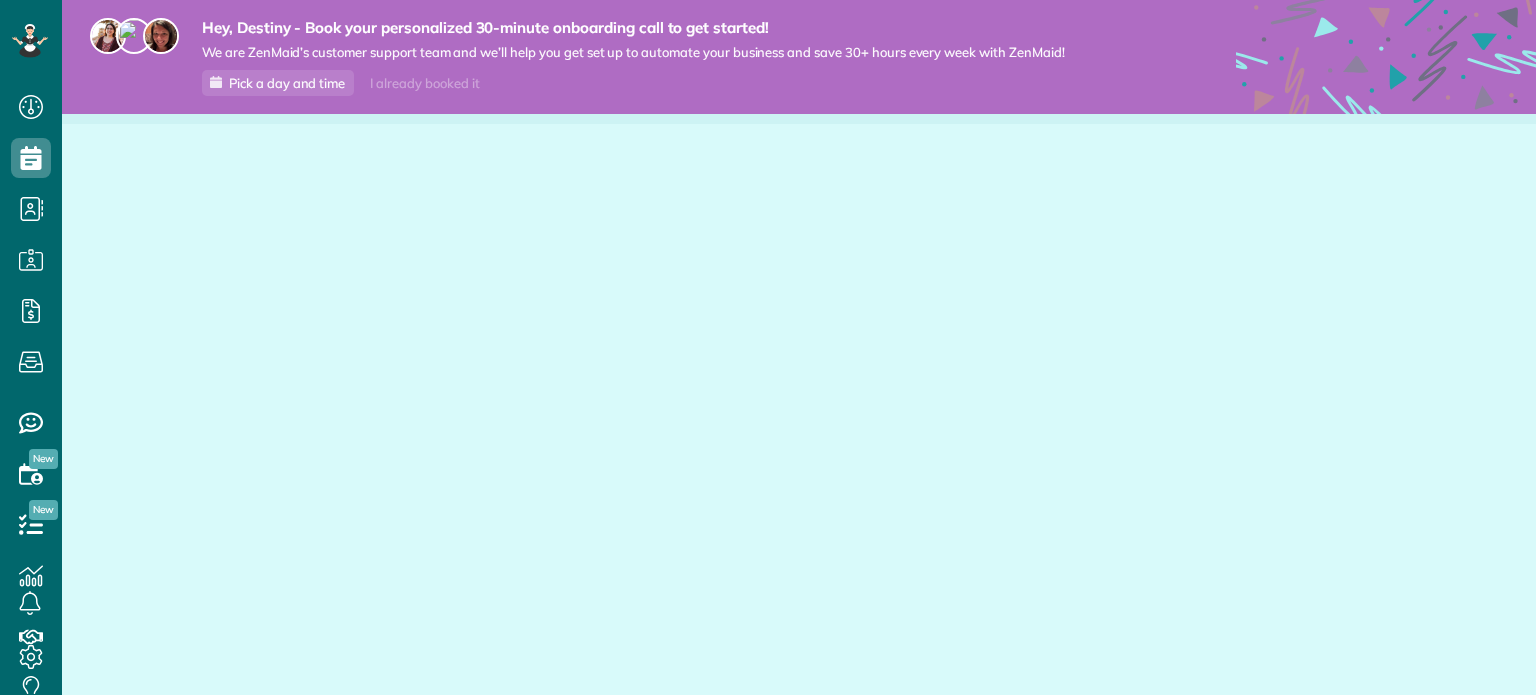 scroll, scrollTop: 0, scrollLeft: 0, axis: both 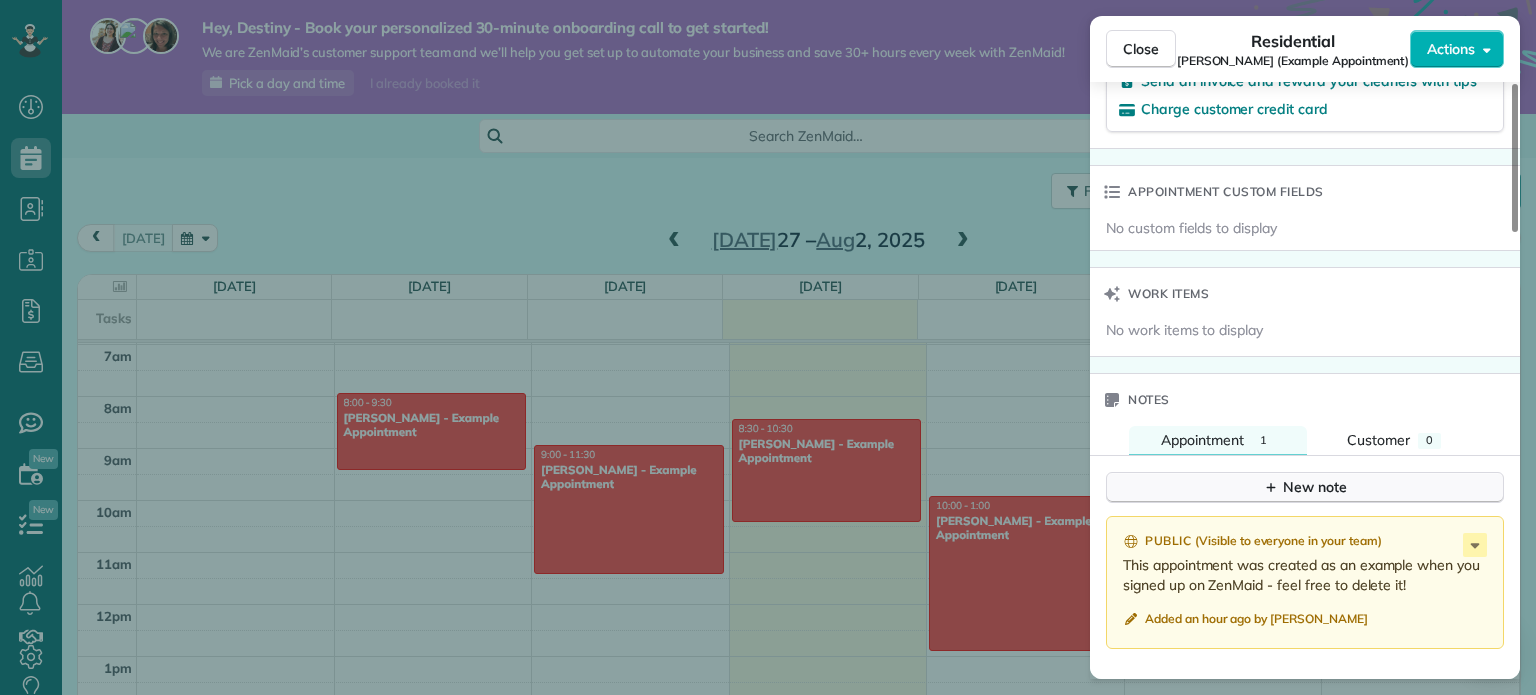 click on "New note" at bounding box center (1305, 487) 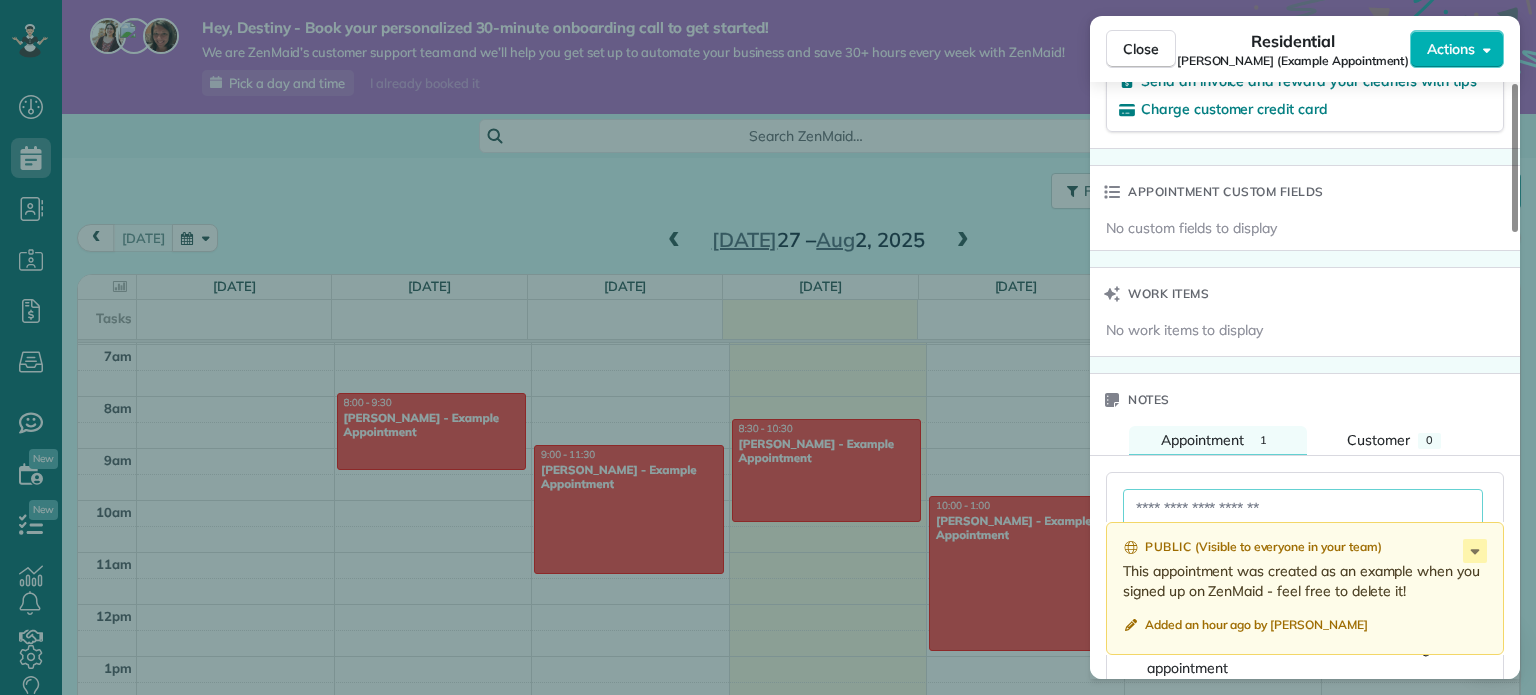 click at bounding box center (1303, 518) 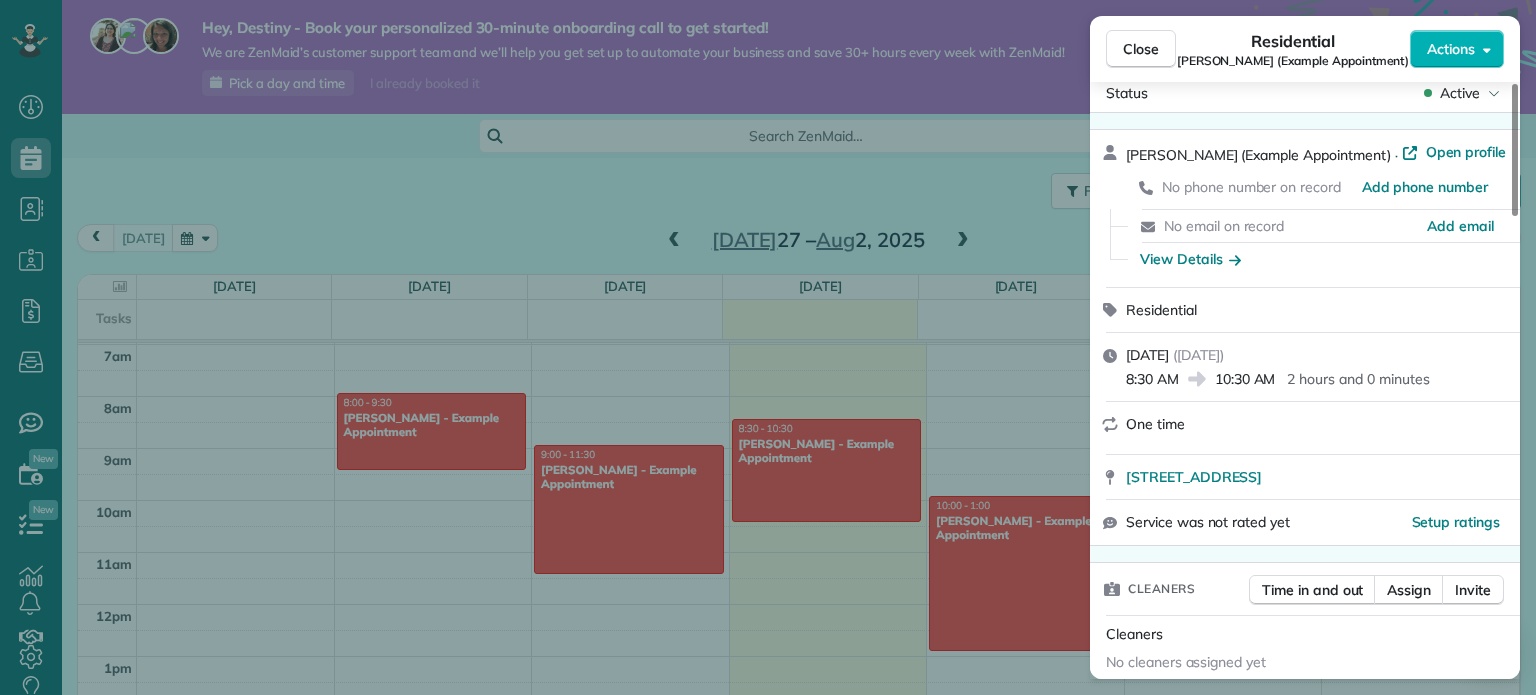 scroll, scrollTop: 0, scrollLeft: 0, axis: both 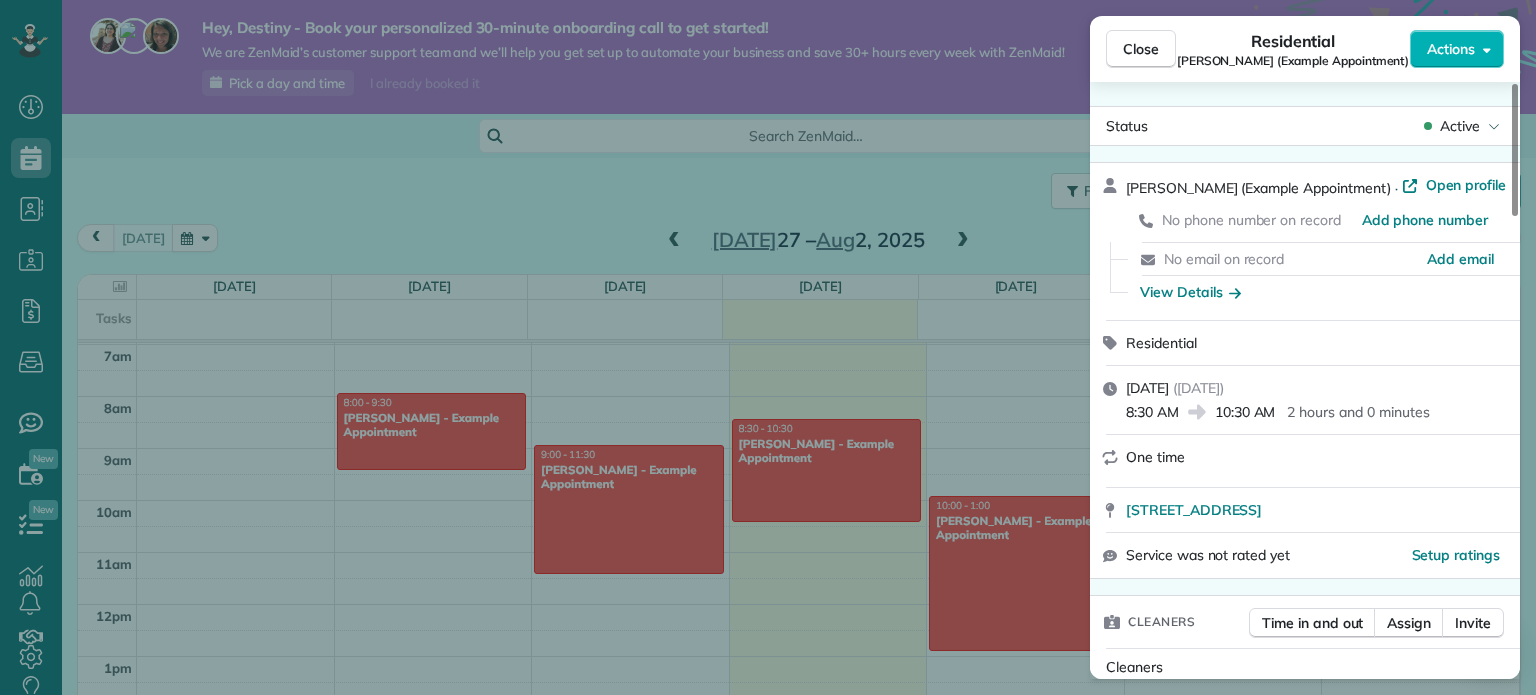click on "Residential" at bounding box center (1317, 343) 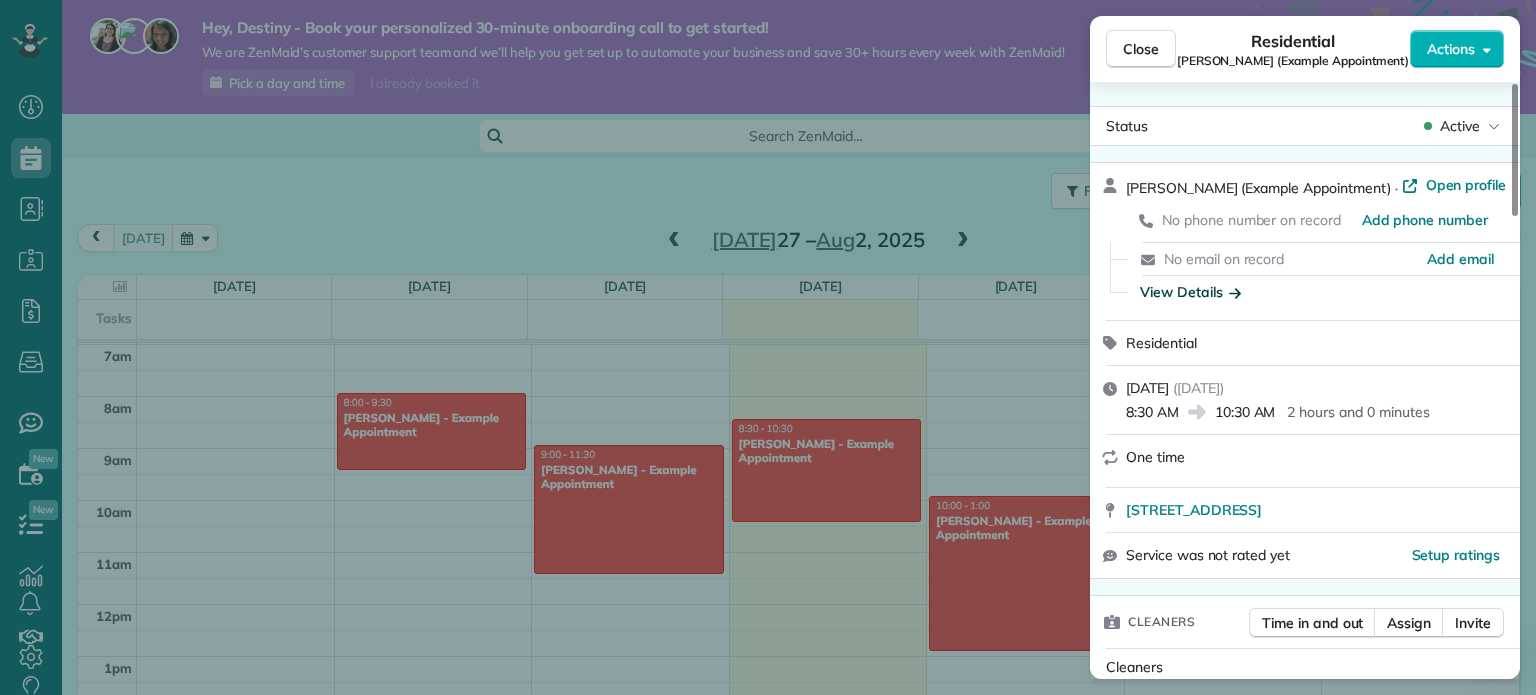 click on "View Details" at bounding box center (1190, 292) 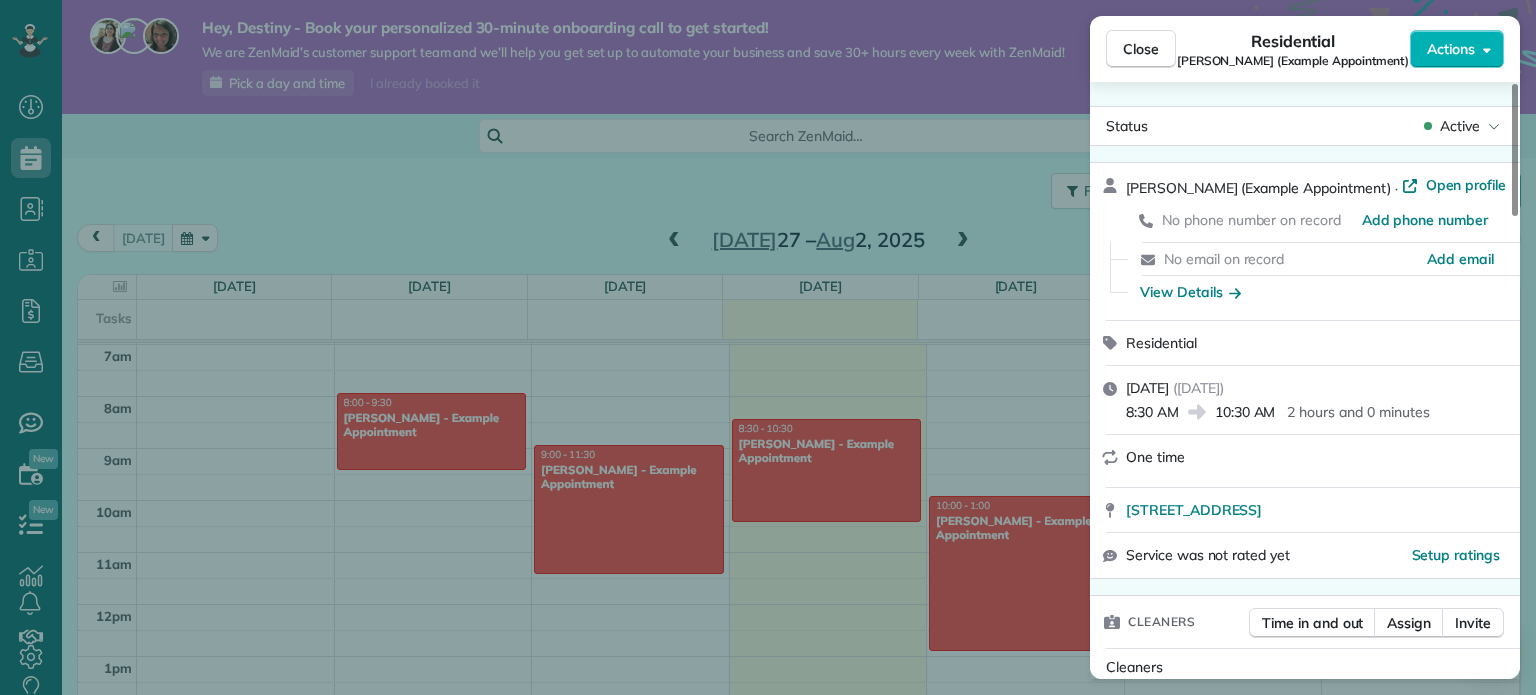 click on "View Details" at bounding box center (1317, 292) 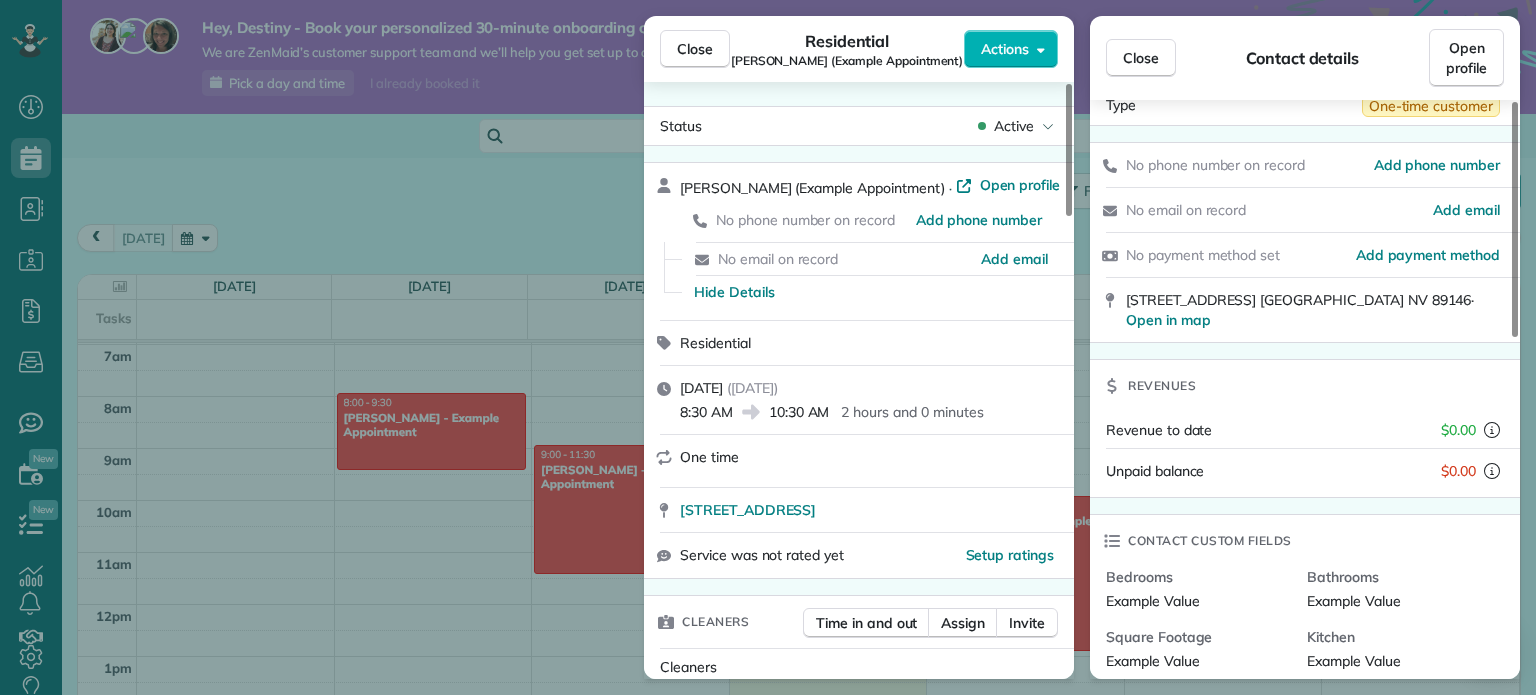 scroll, scrollTop: 0, scrollLeft: 0, axis: both 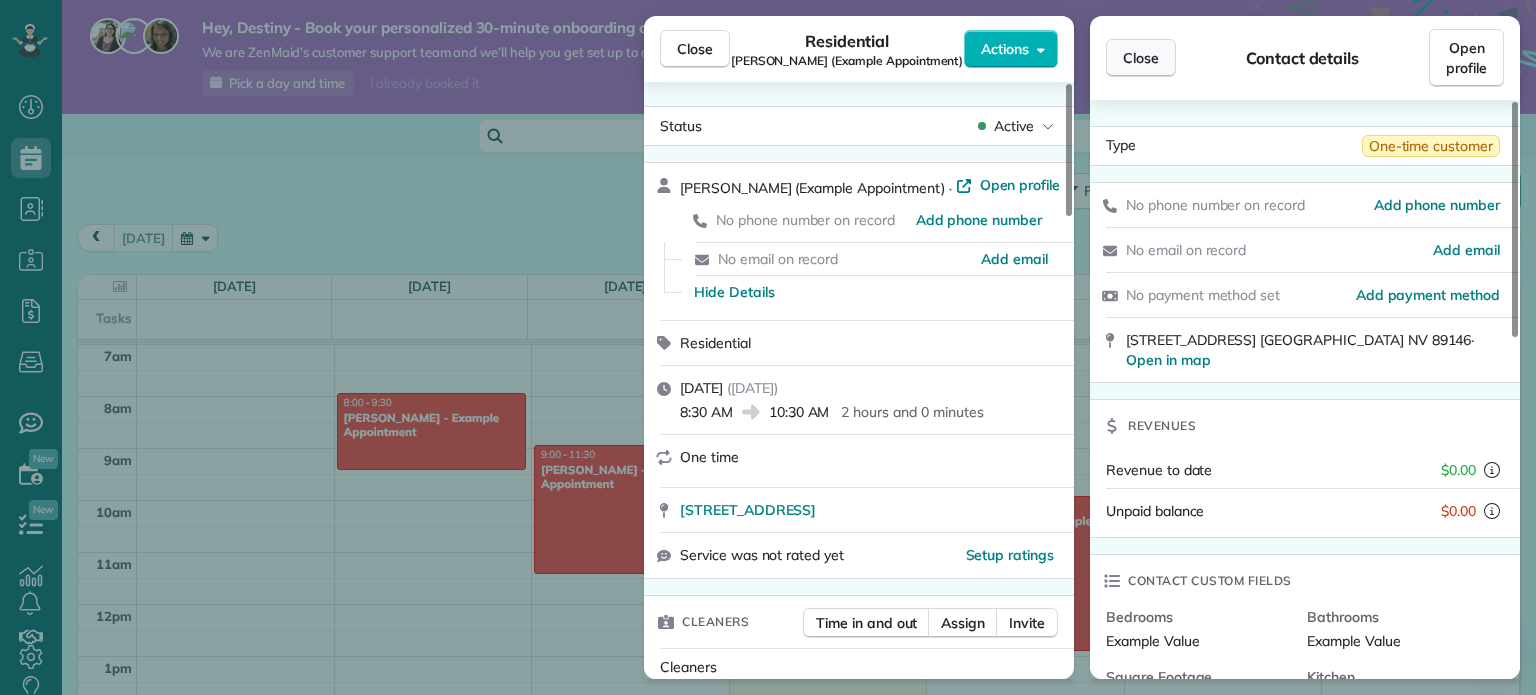 click on "Close" at bounding box center [1141, 58] 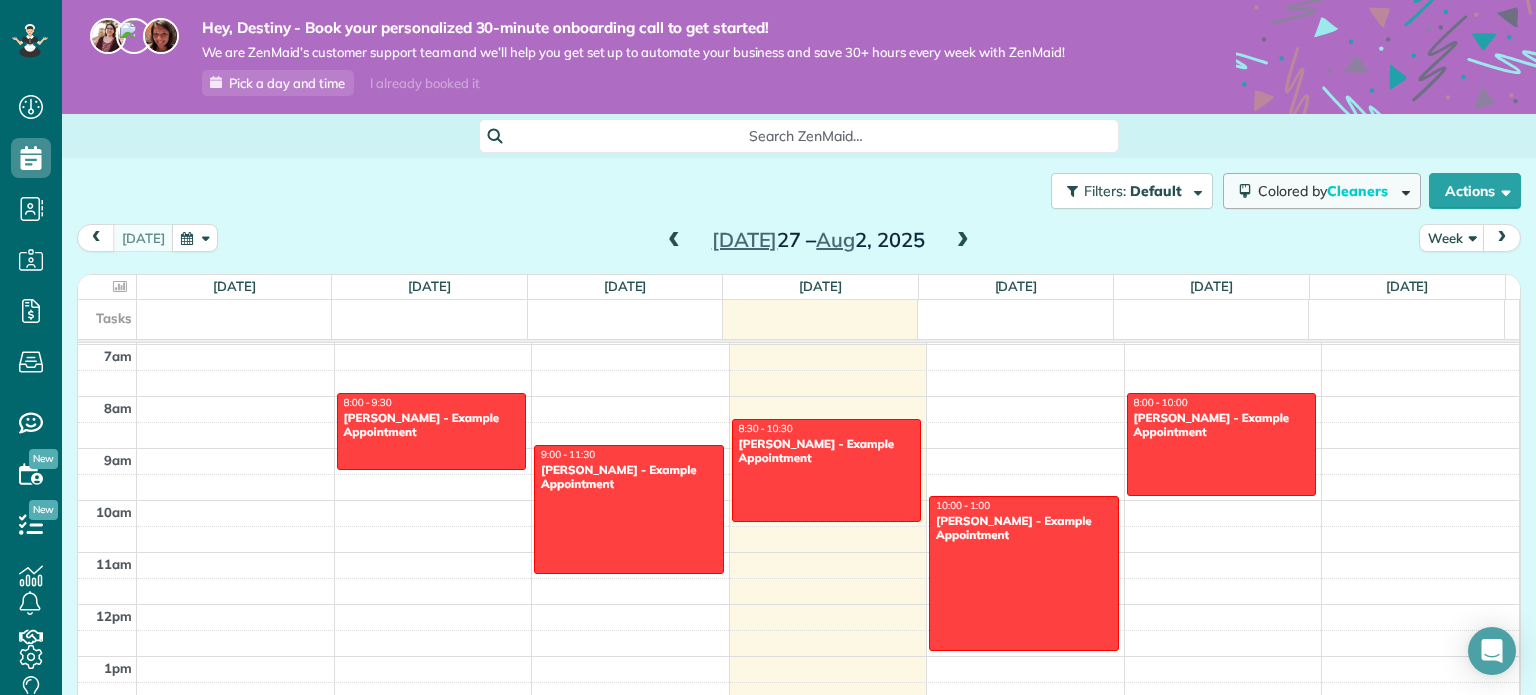 click on "Cleaners" at bounding box center (1359, 191) 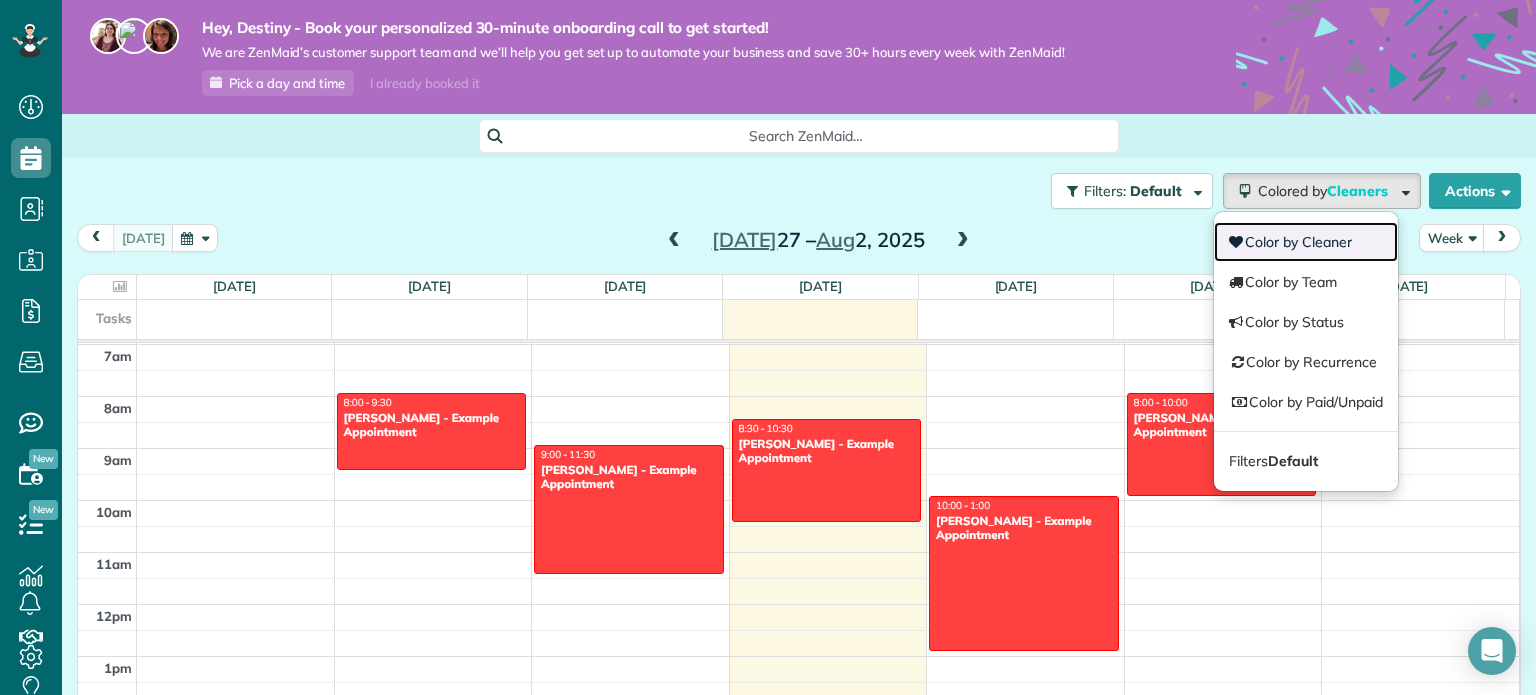 click on "Color by Cleaner" at bounding box center [1306, 242] 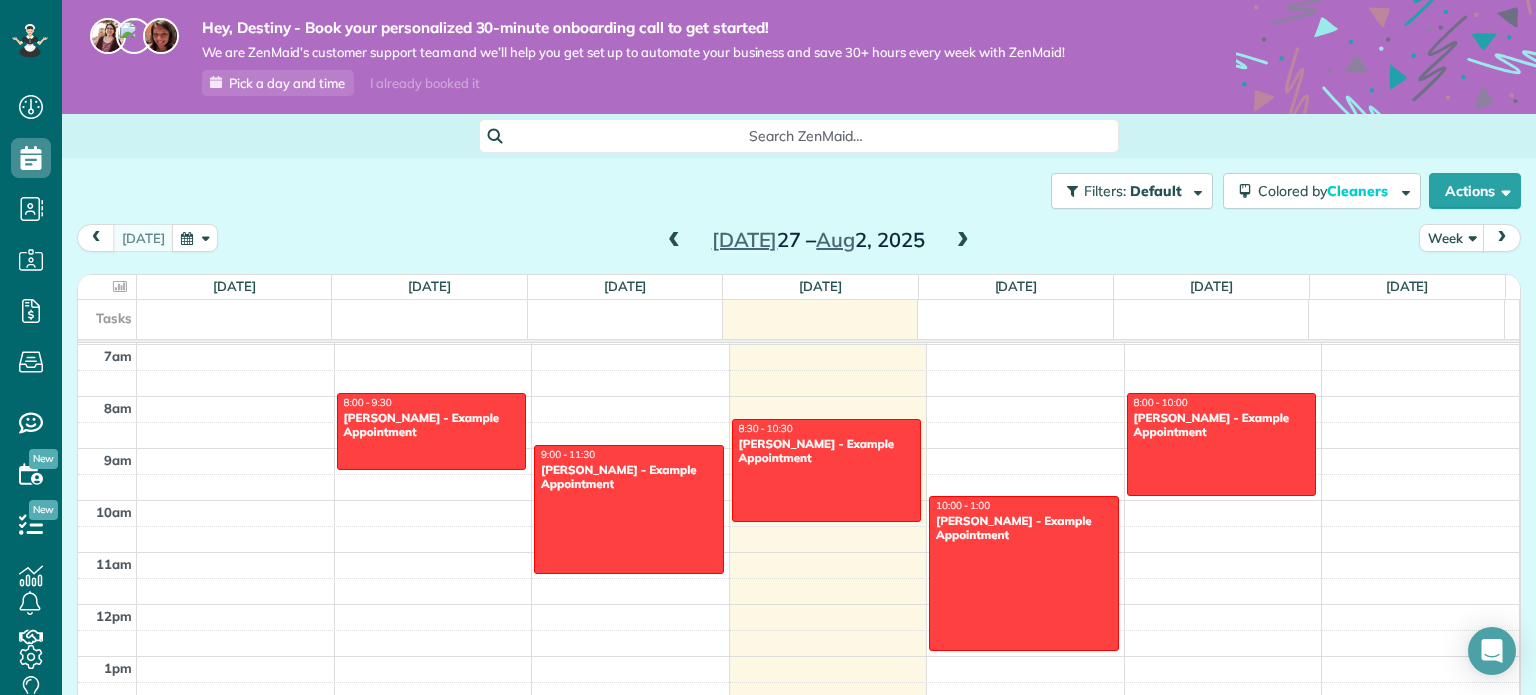 click on "today   Week Jul  27 –  Aug  2, 2025" at bounding box center [799, 242] 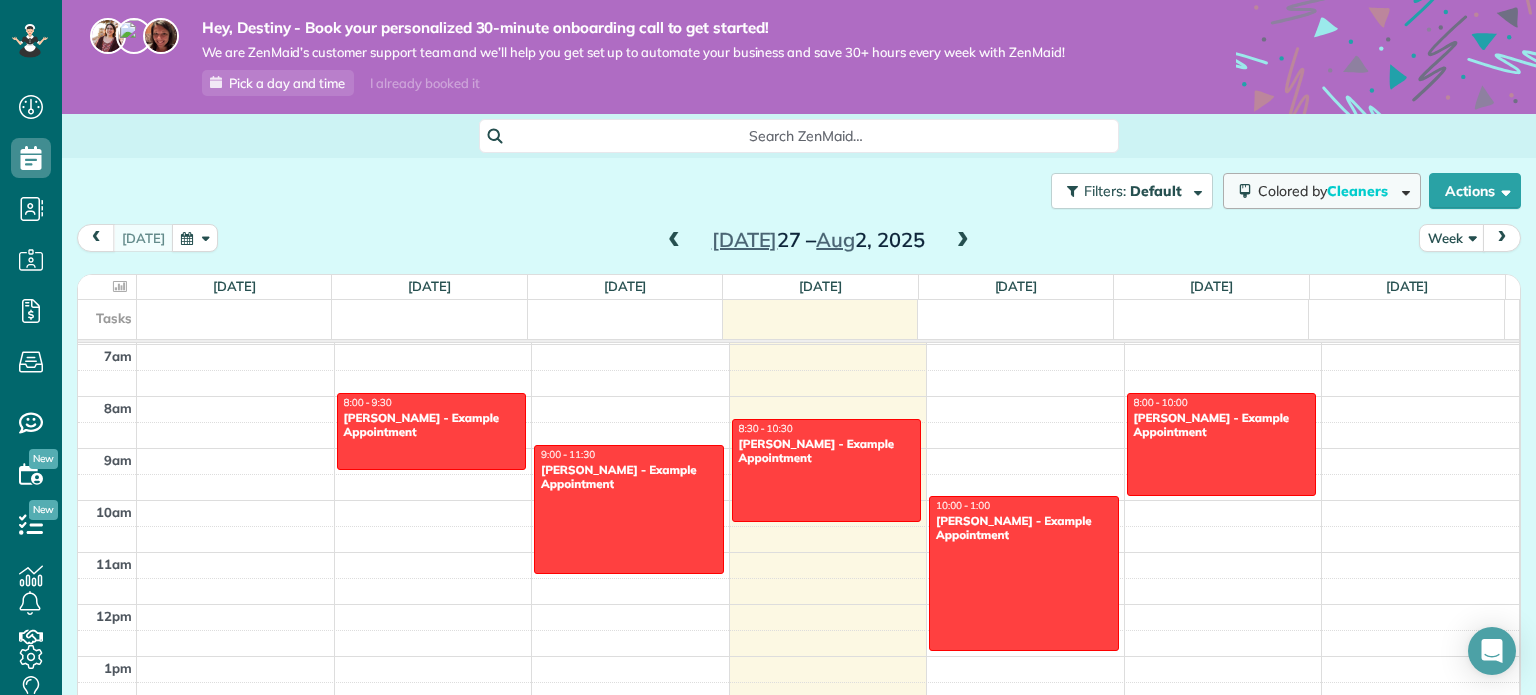 click on "Cleaners" at bounding box center [1359, 191] 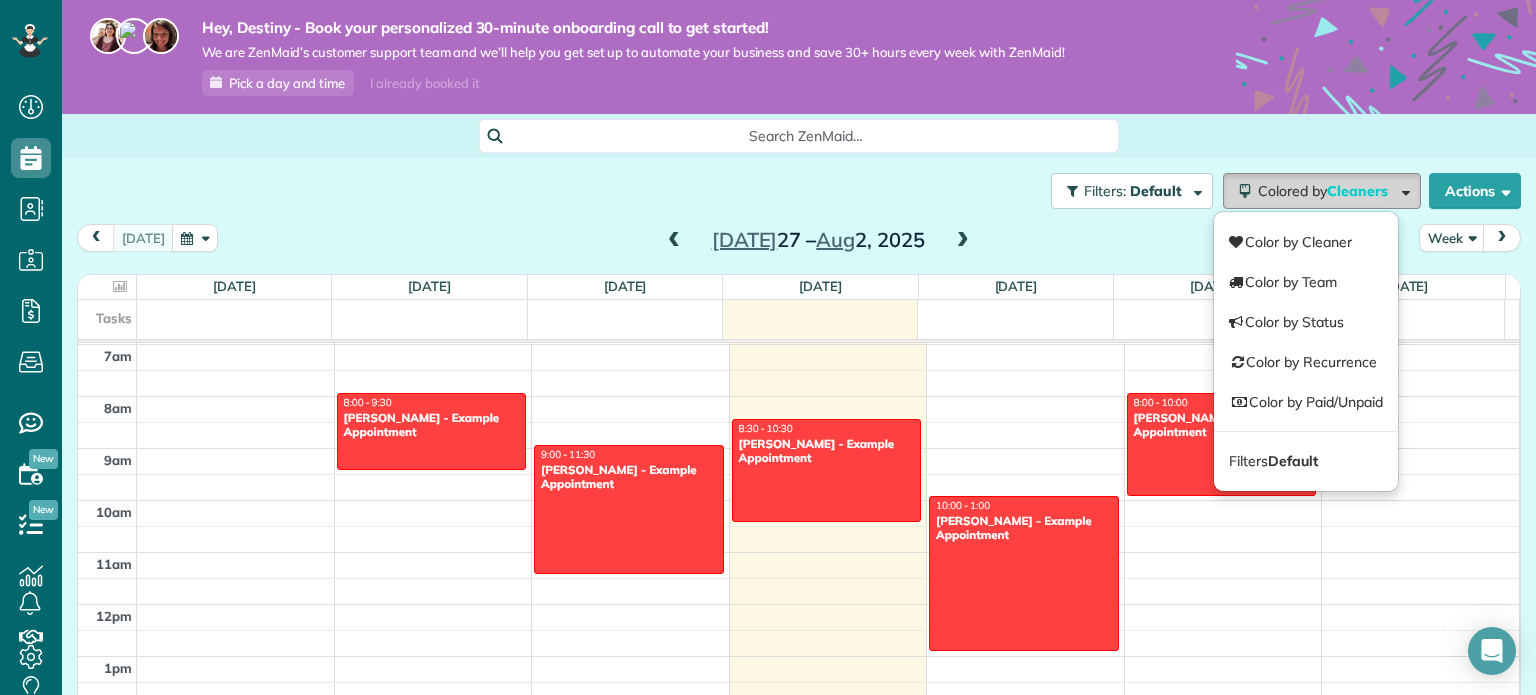 click on "Cleaners" at bounding box center [1359, 191] 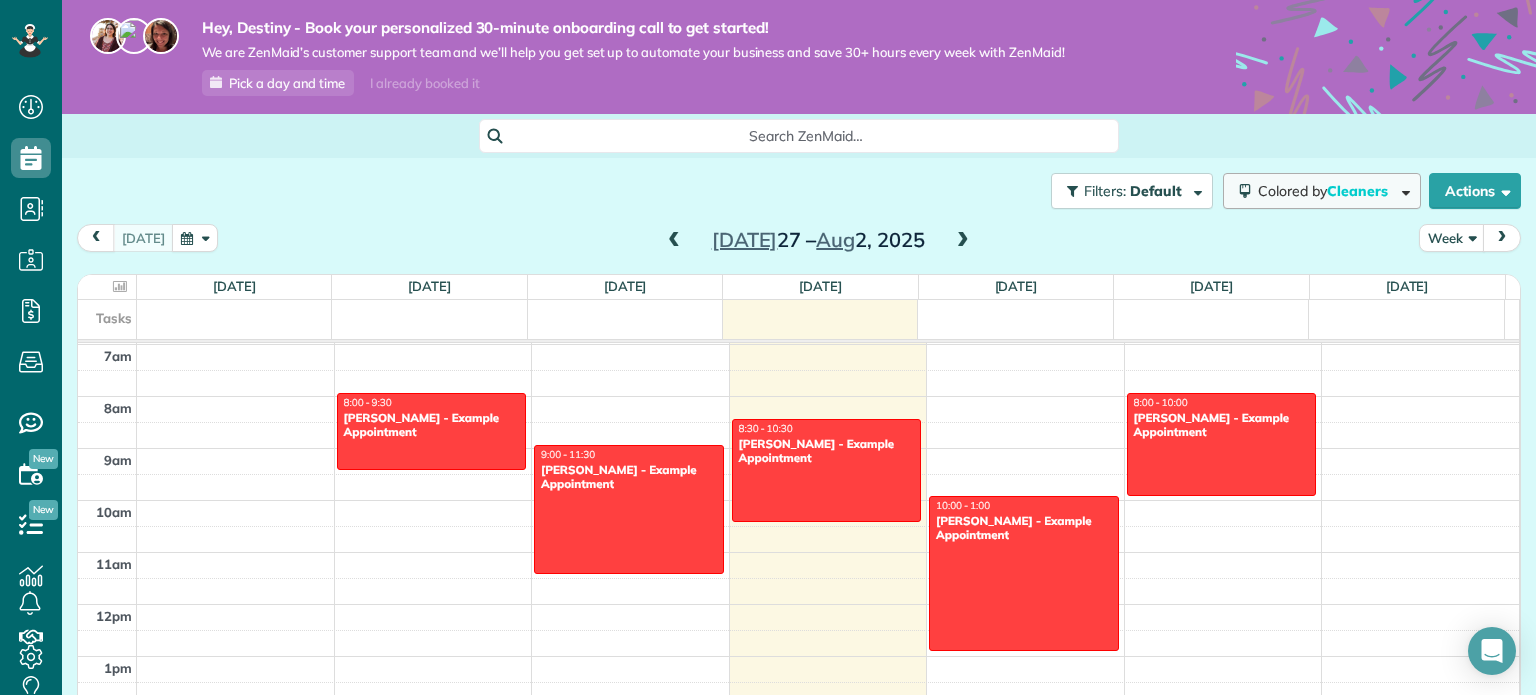 click on "Cleaners" at bounding box center (1359, 191) 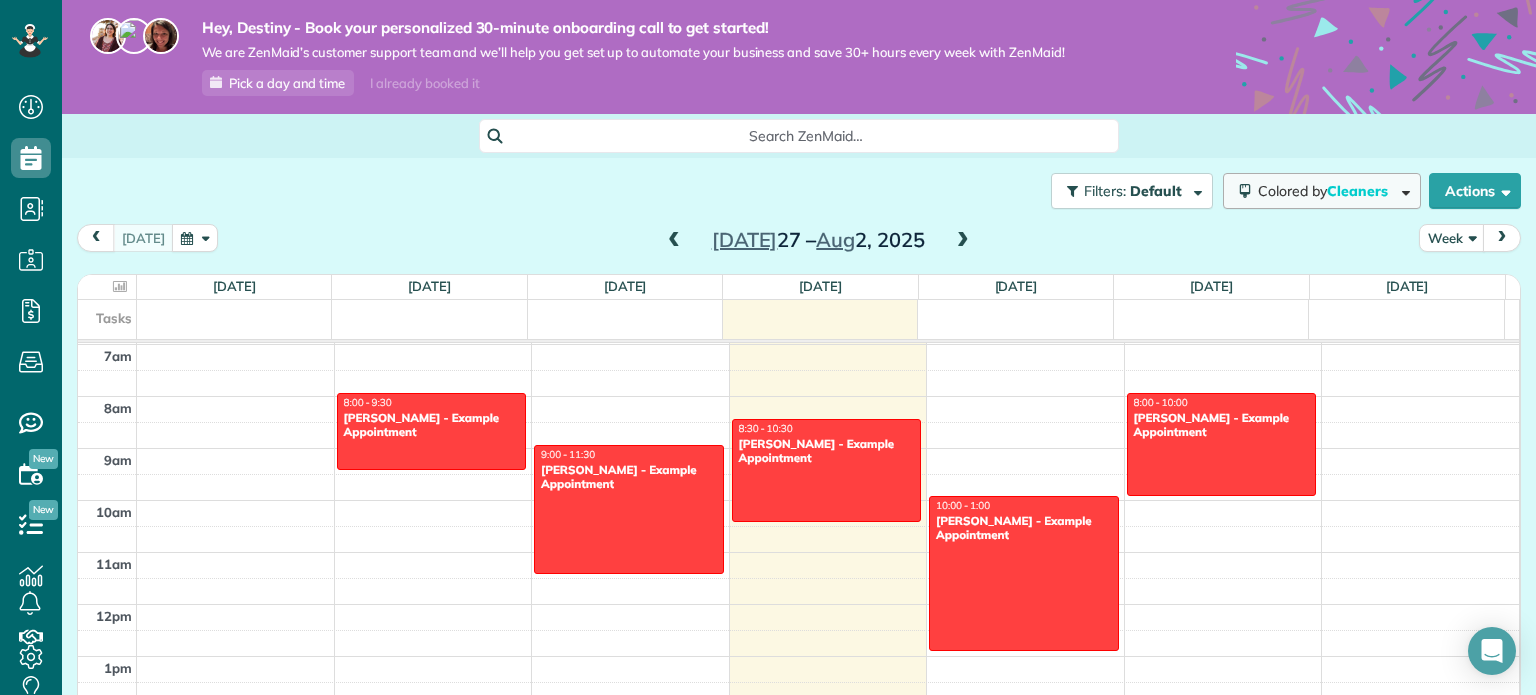 click on "Cleaners" at bounding box center [1359, 191] 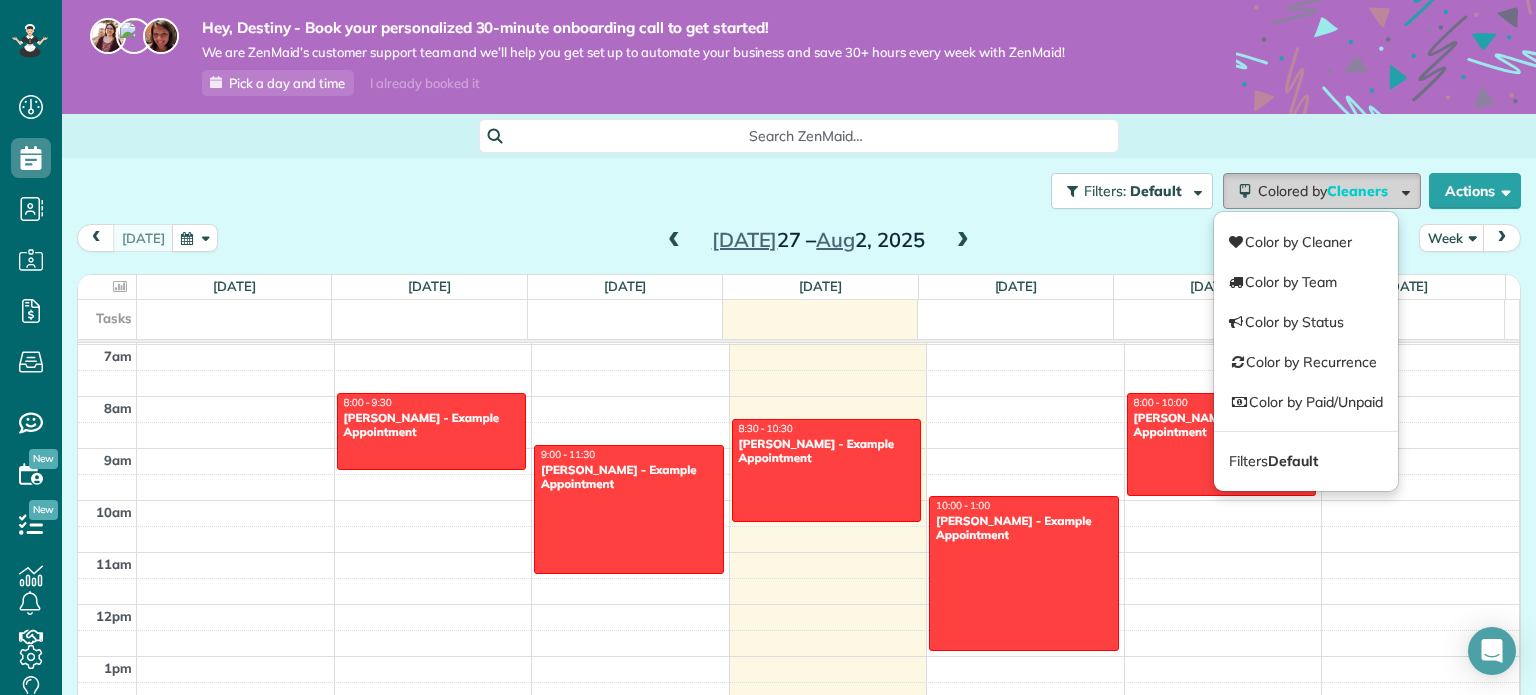 click on "Cleaners" at bounding box center (1359, 191) 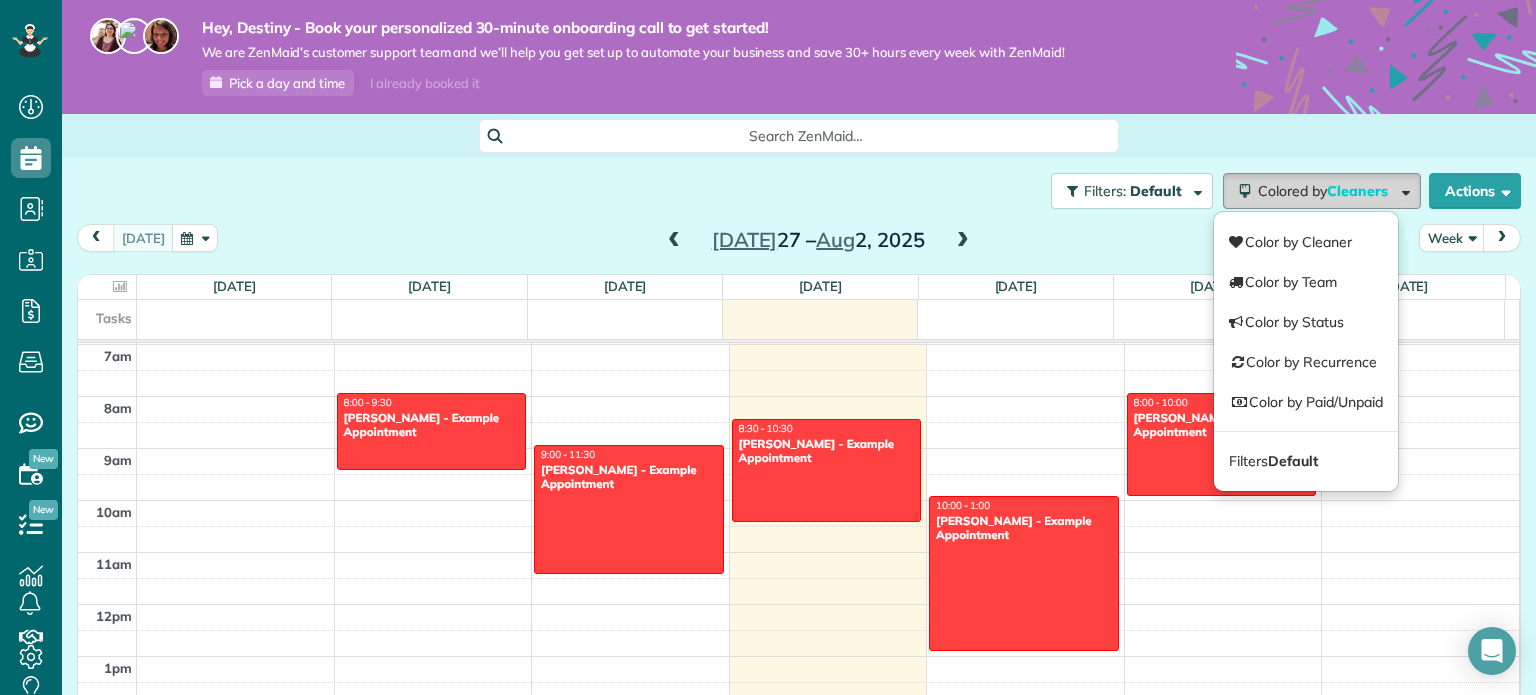 click on "Cleaners" at bounding box center (1359, 191) 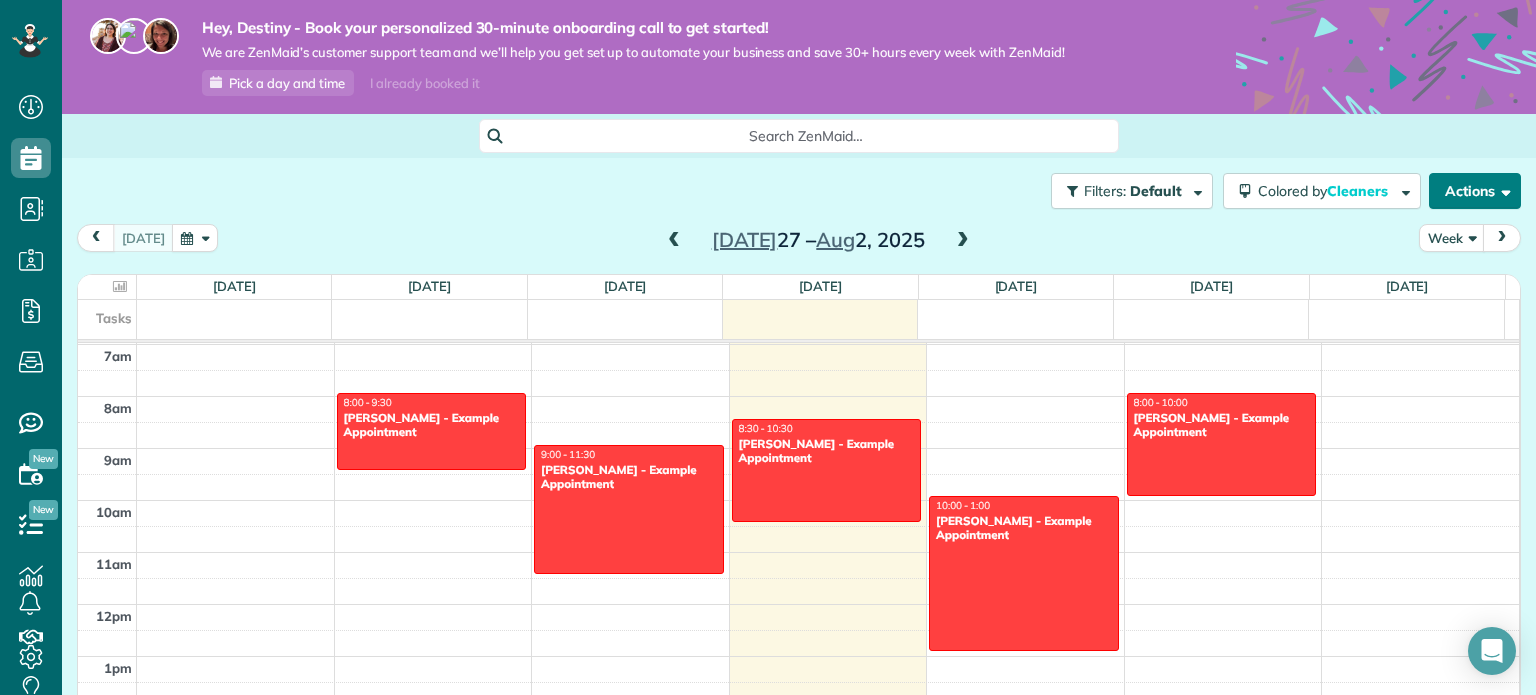 click at bounding box center [1502, 190] 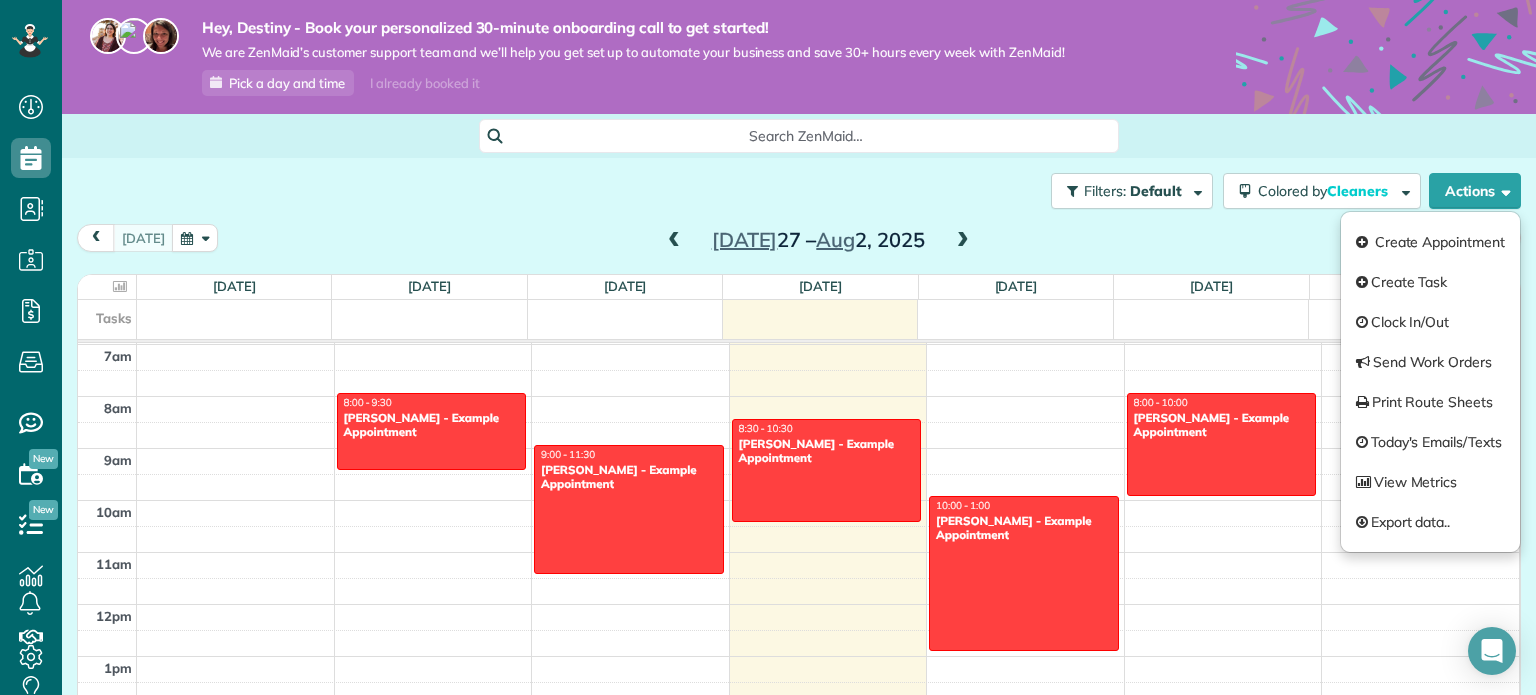 click on "today   Week Jul  27 –  Aug  2, 2025" at bounding box center [799, 242] 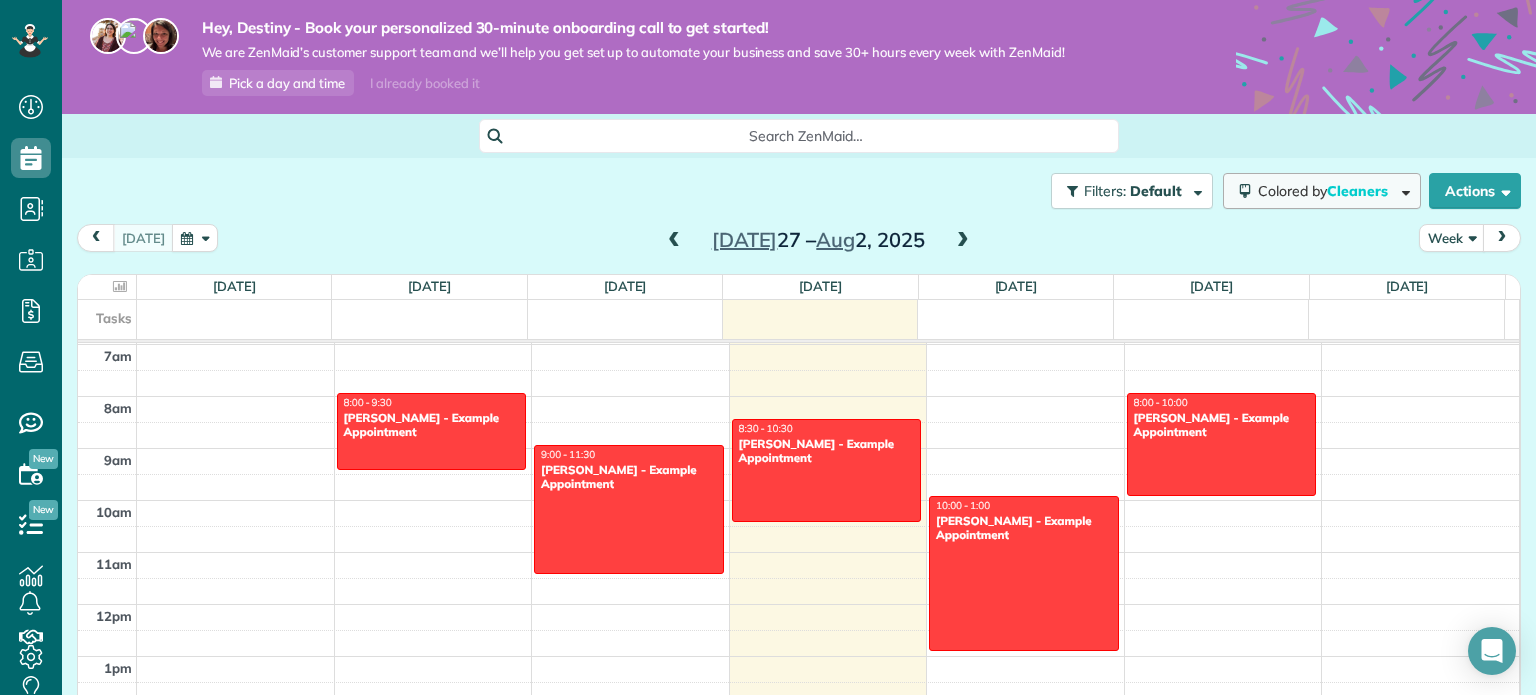 click on "Colored by  Cleaners" at bounding box center (1326, 191) 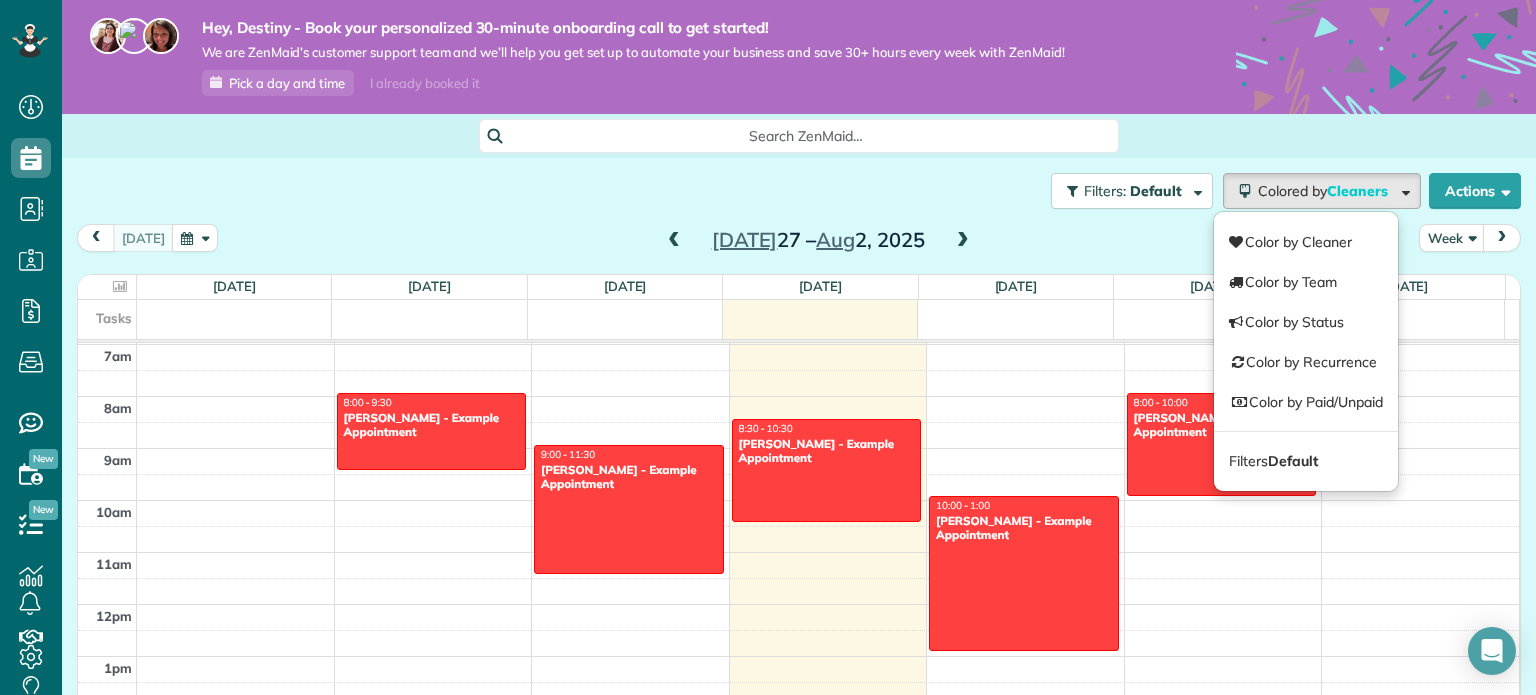 click on "today   Week Jul  27 –  Aug  2, 2025" at bounding box center [799, 242] 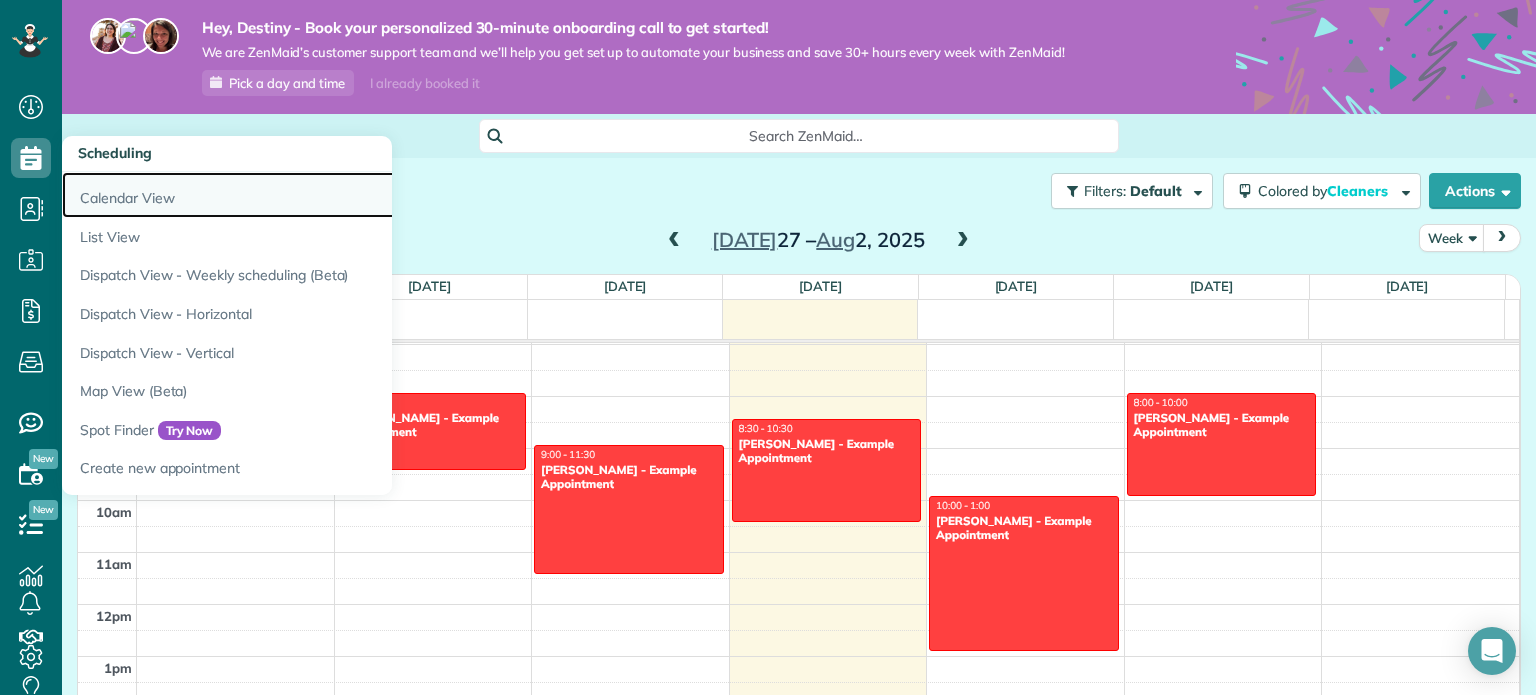 click on "Calendar View" at bounding box center [312, 195] 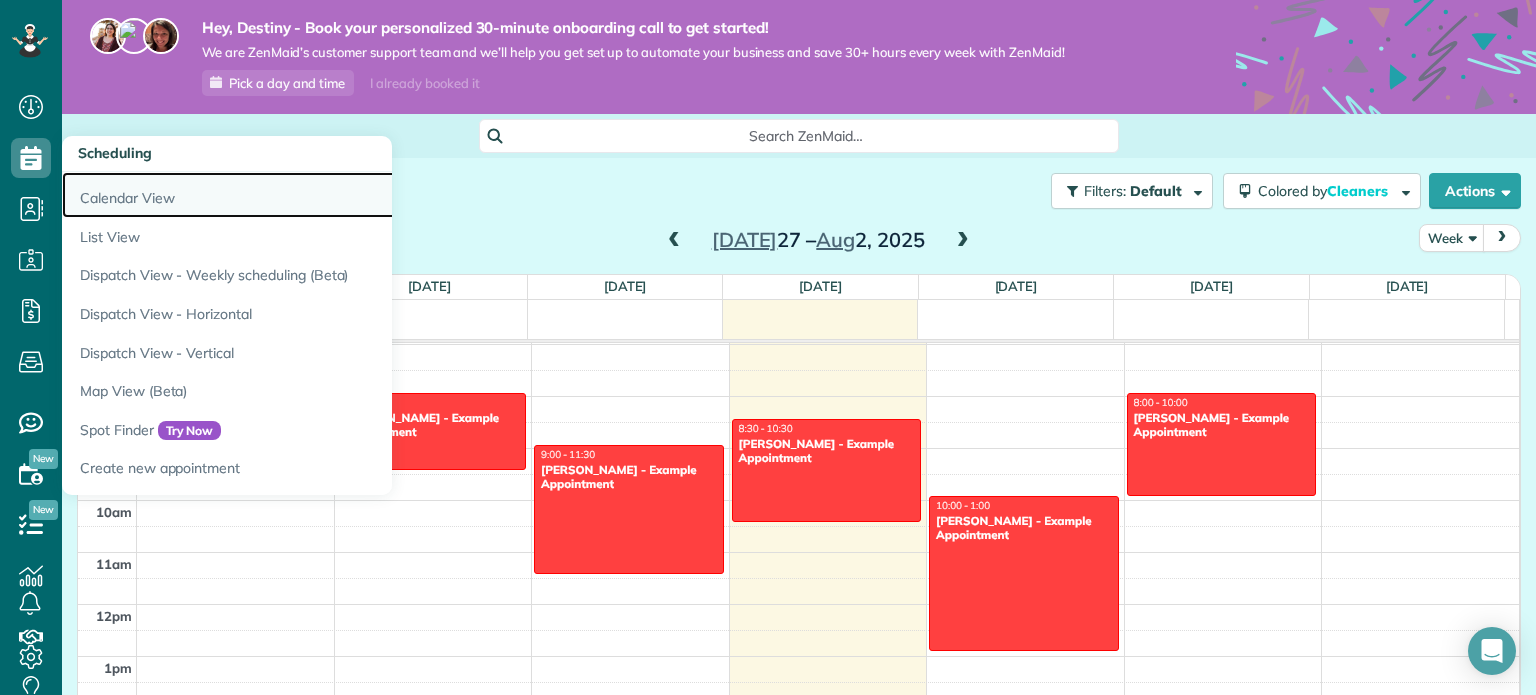 click on "Calendar View" at bounding box center (312, 195) 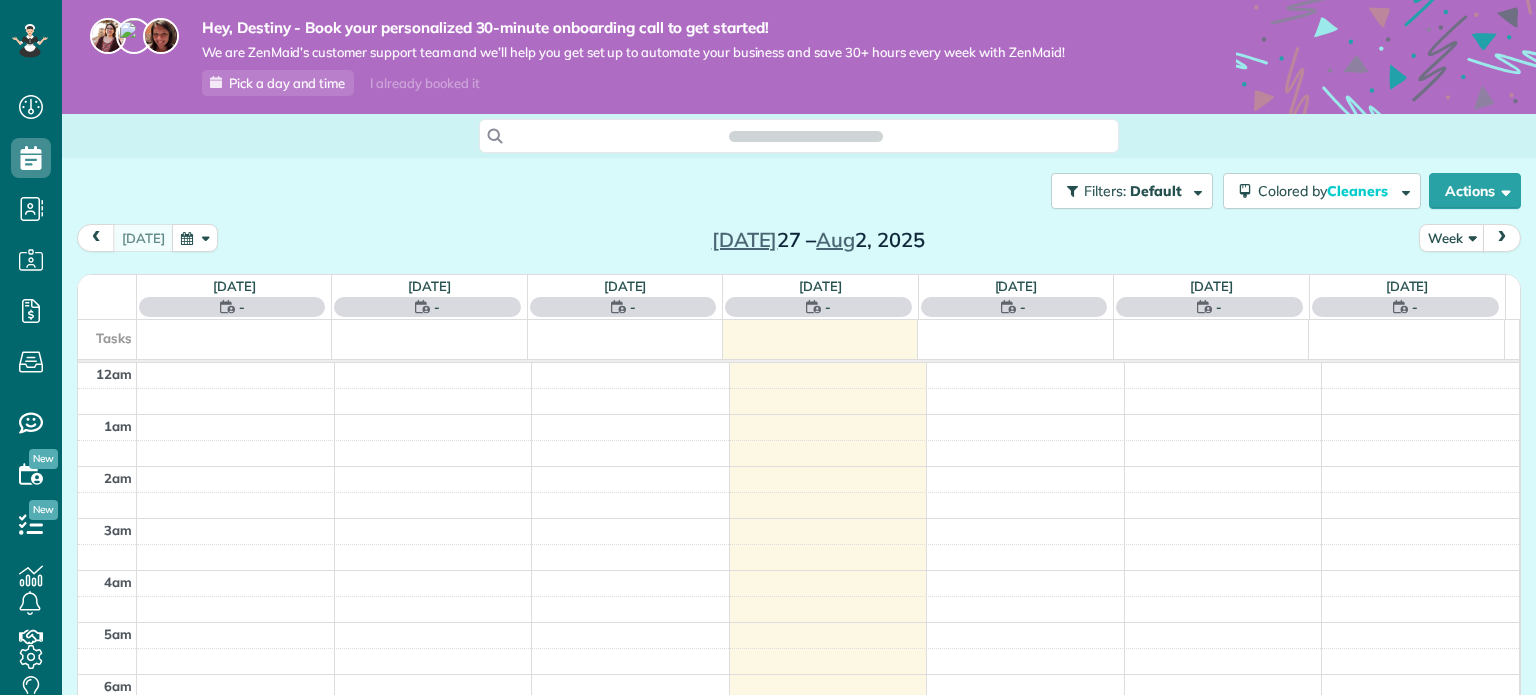 scroll, scrollTop: 0, scrollLeft: 0, axis: both 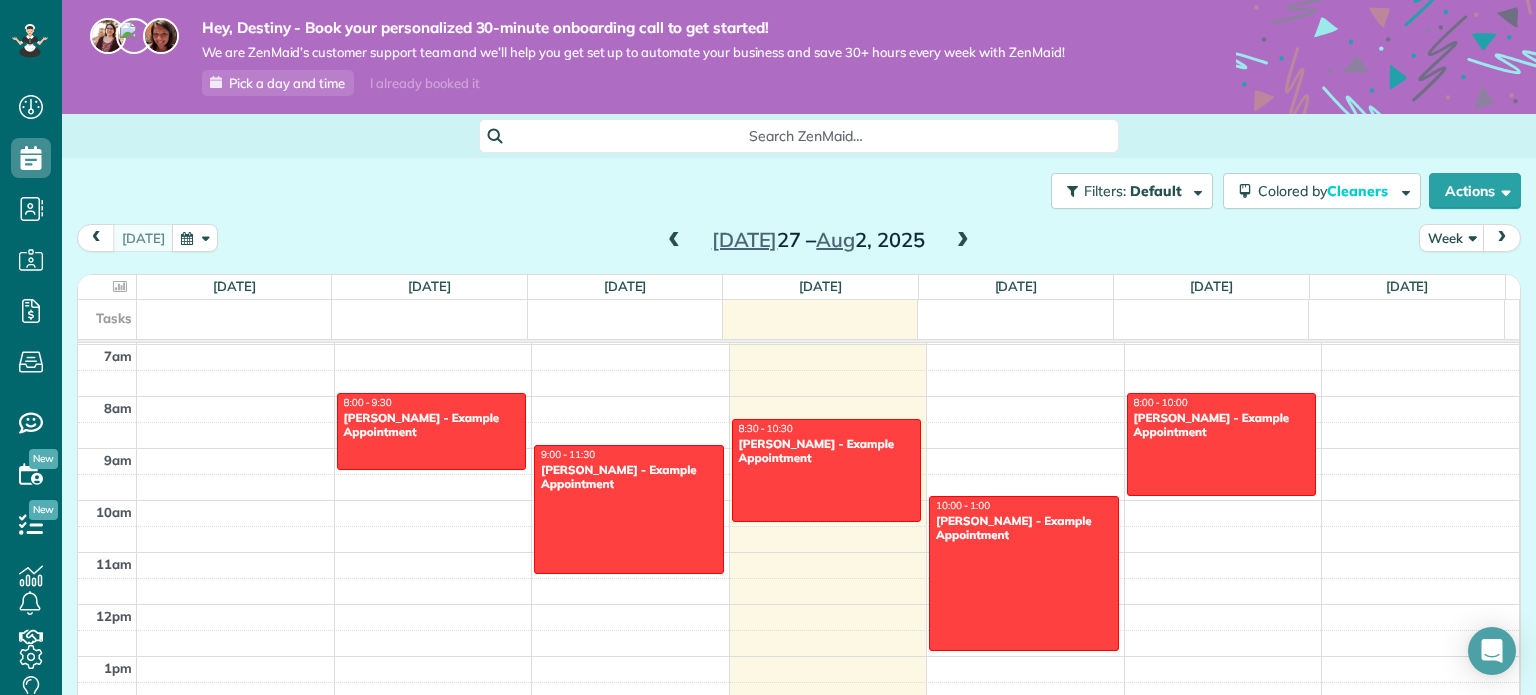 drag, startPoint x: 409, startPoint y: 191, endPoint x: 339, endPoint y: 191, distance: 70 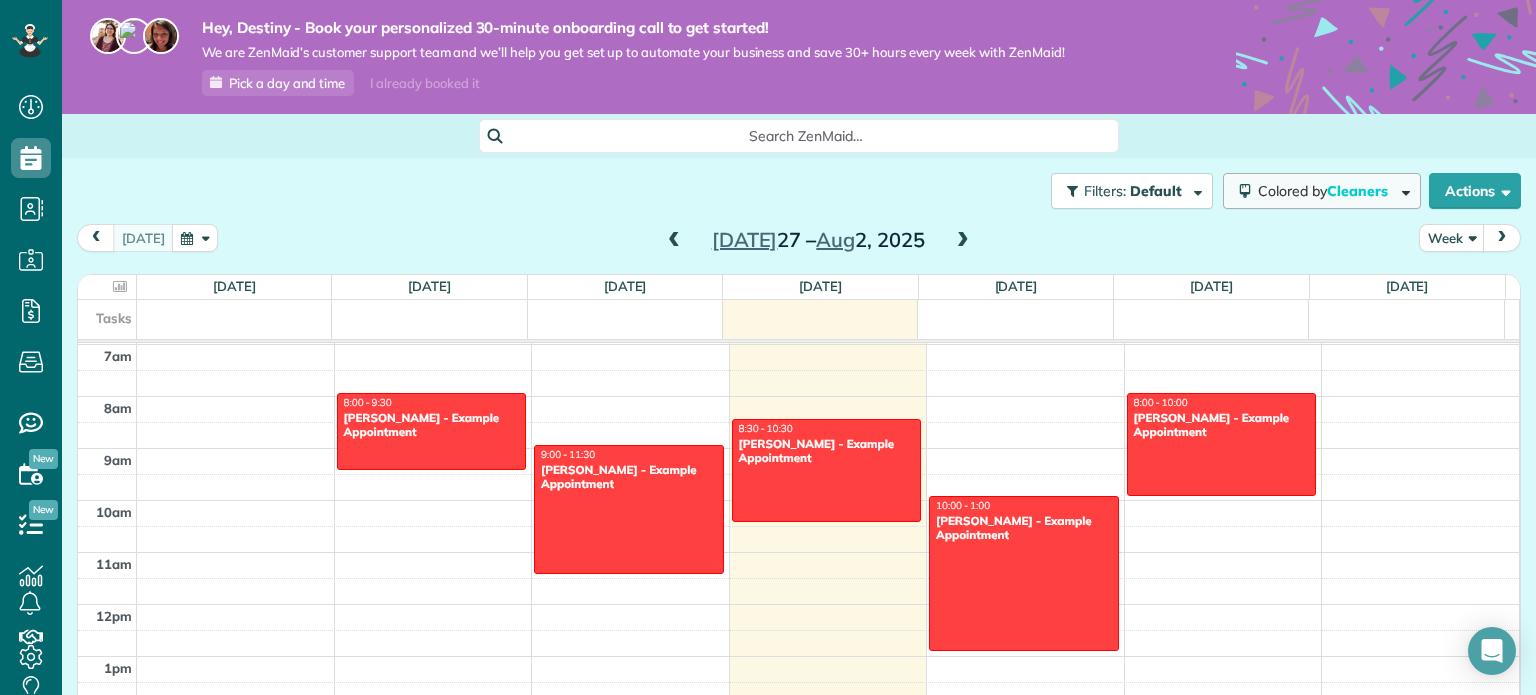 click on "Cleaners" at bounding box center [1359, 191] 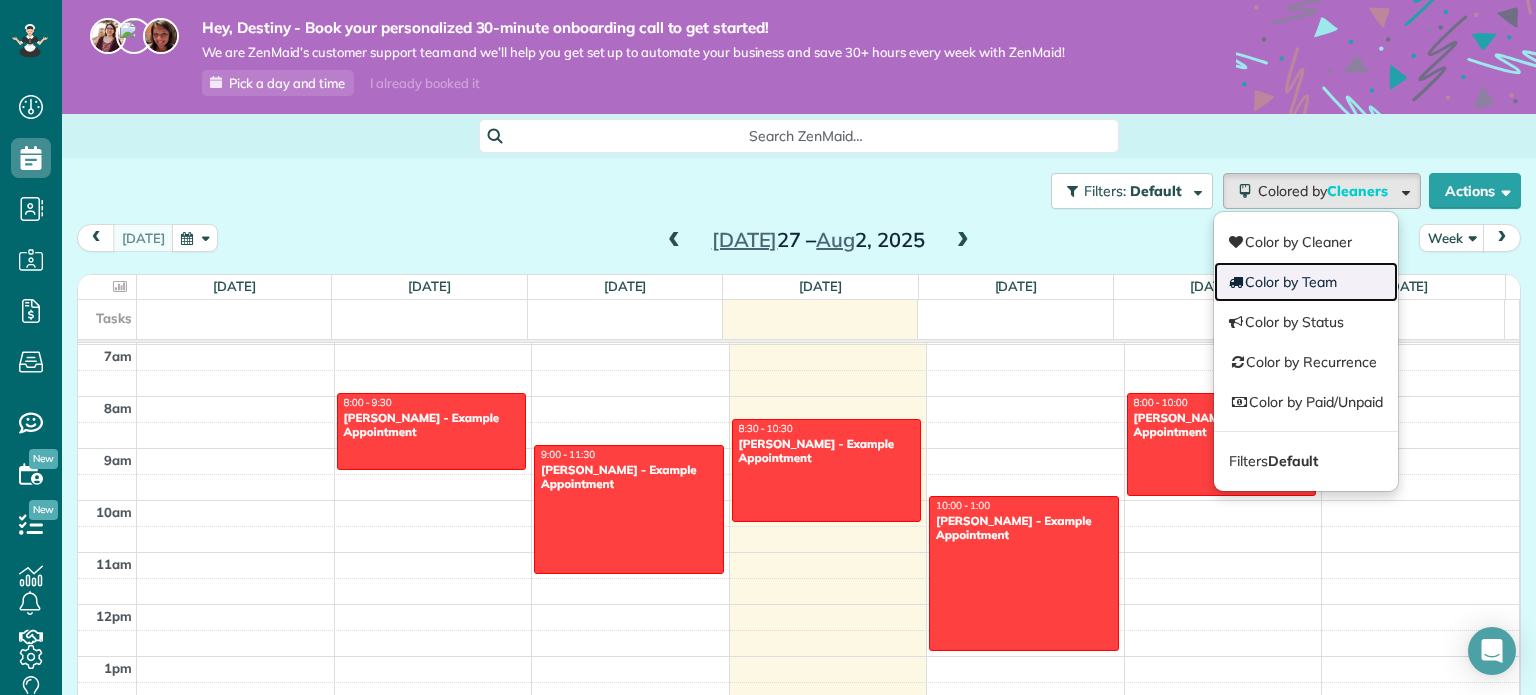 click on "Color by Team" at bounding box center [1306, 282] 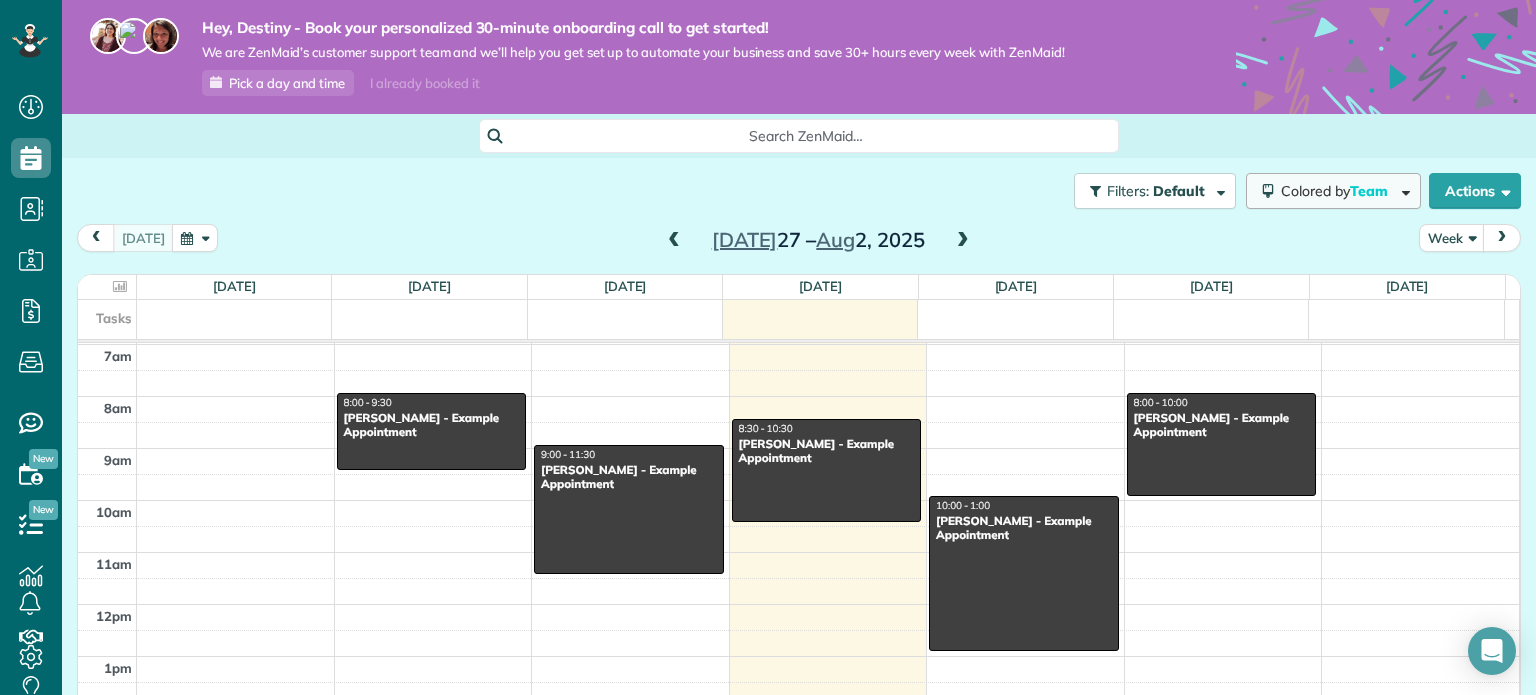 click on "Team" at bounding box center [1370, 191] 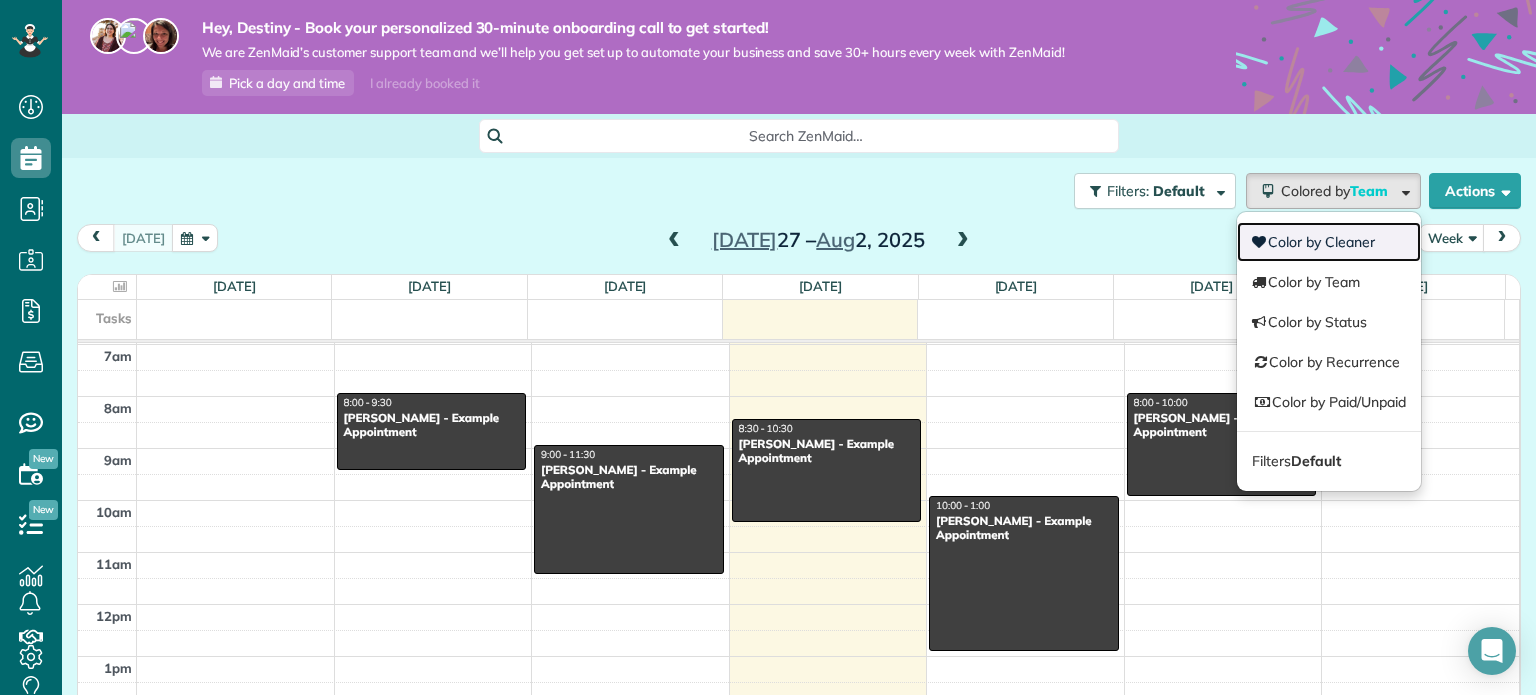 click on "Color by Cleaner" at bounding box center [1329, 242] 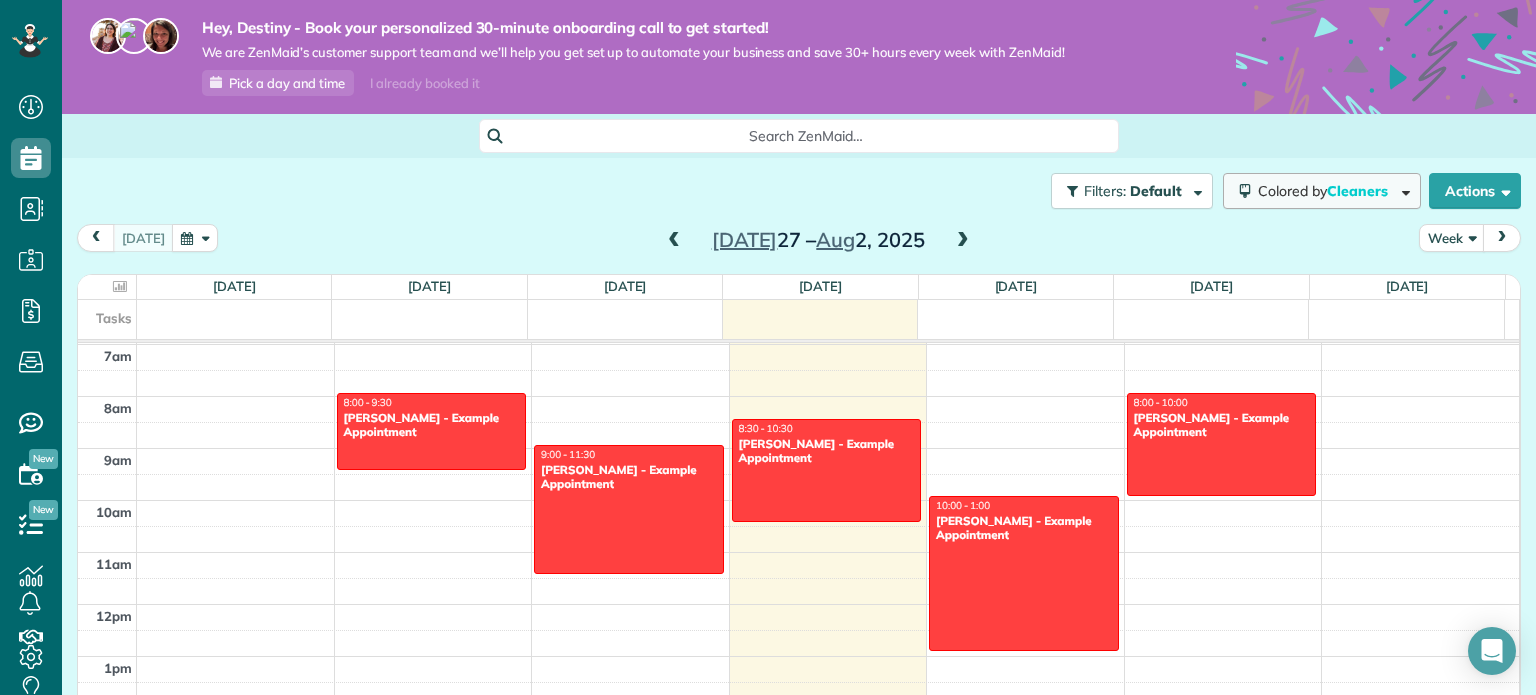 click on "Cleaners" at bounding box center (1359, 191) 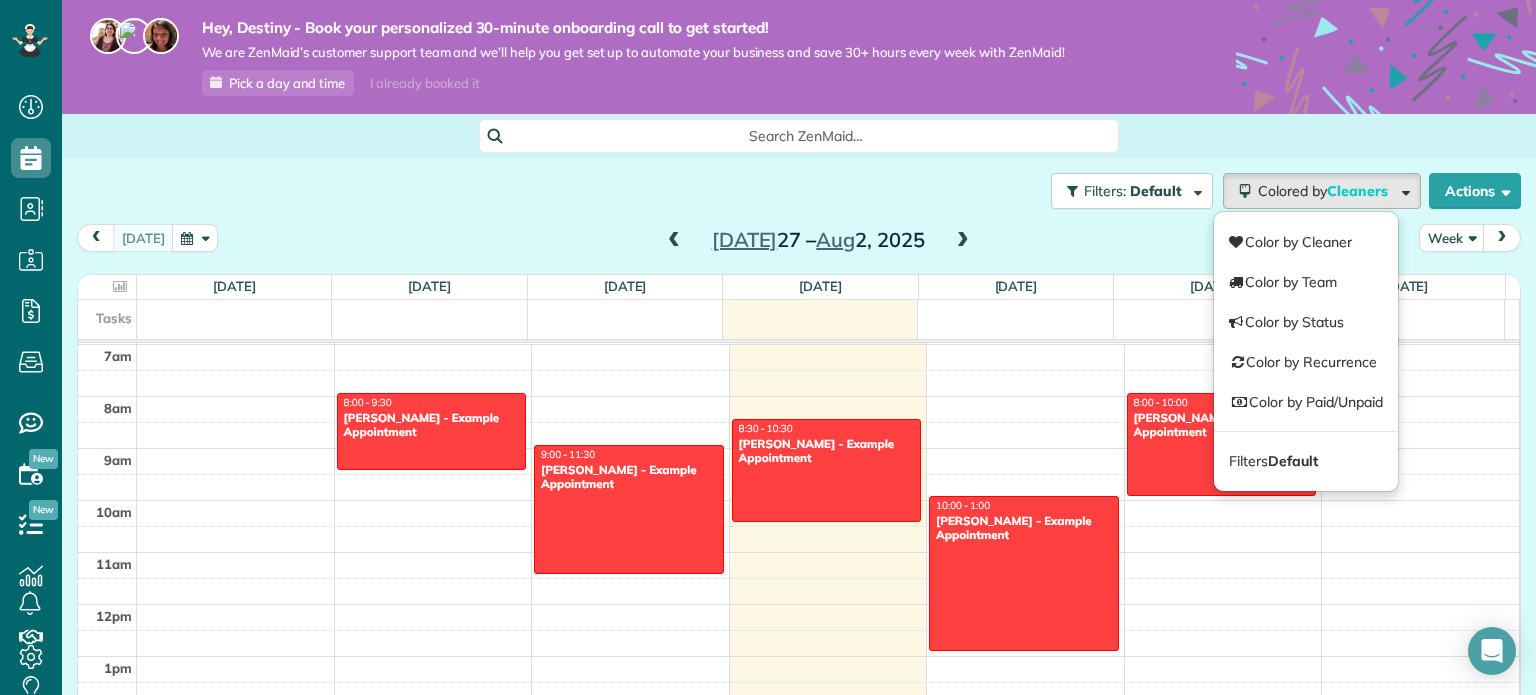 drag, startPoint x: 1360, startPoint y: 196, endPoint x: 1235, endPoint y: 120, distance: 146.2908 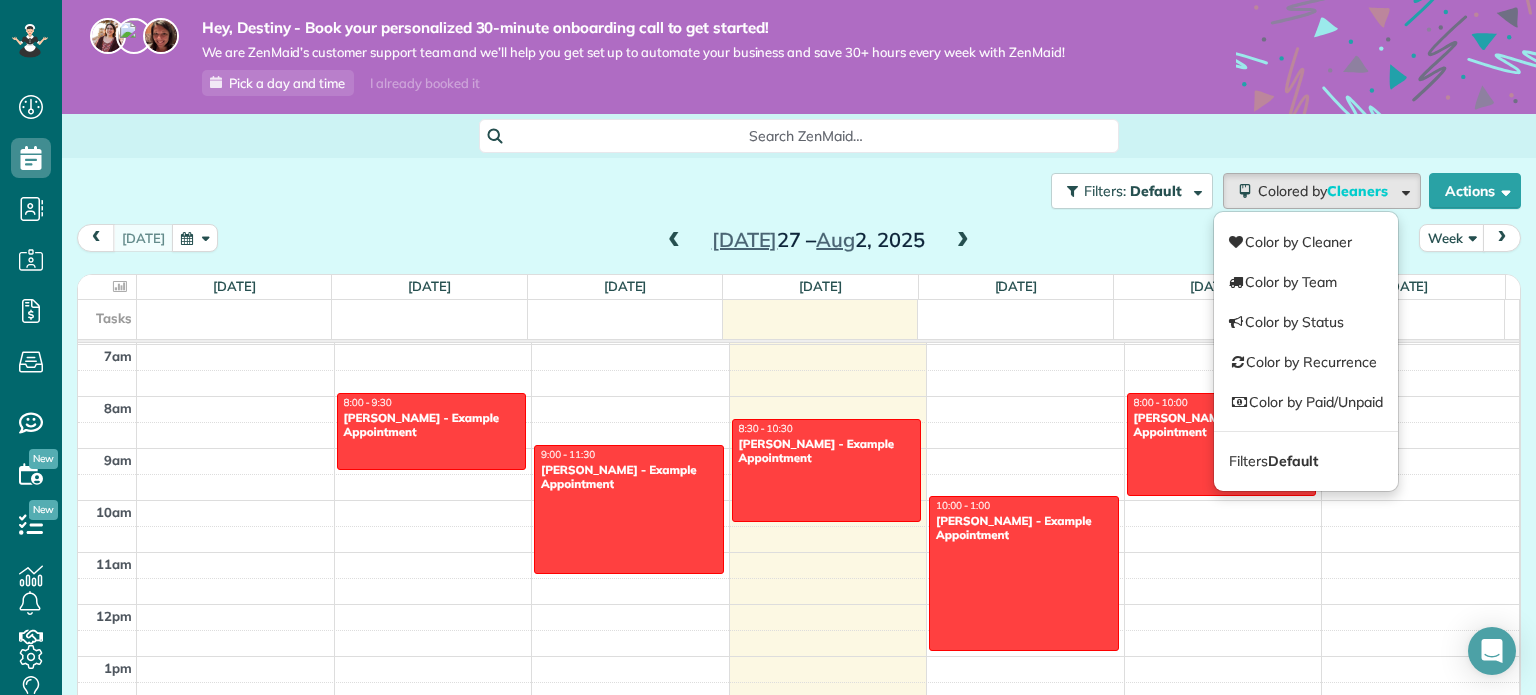 click on "Search ZenMaid…" at bounding box center [799, 136] 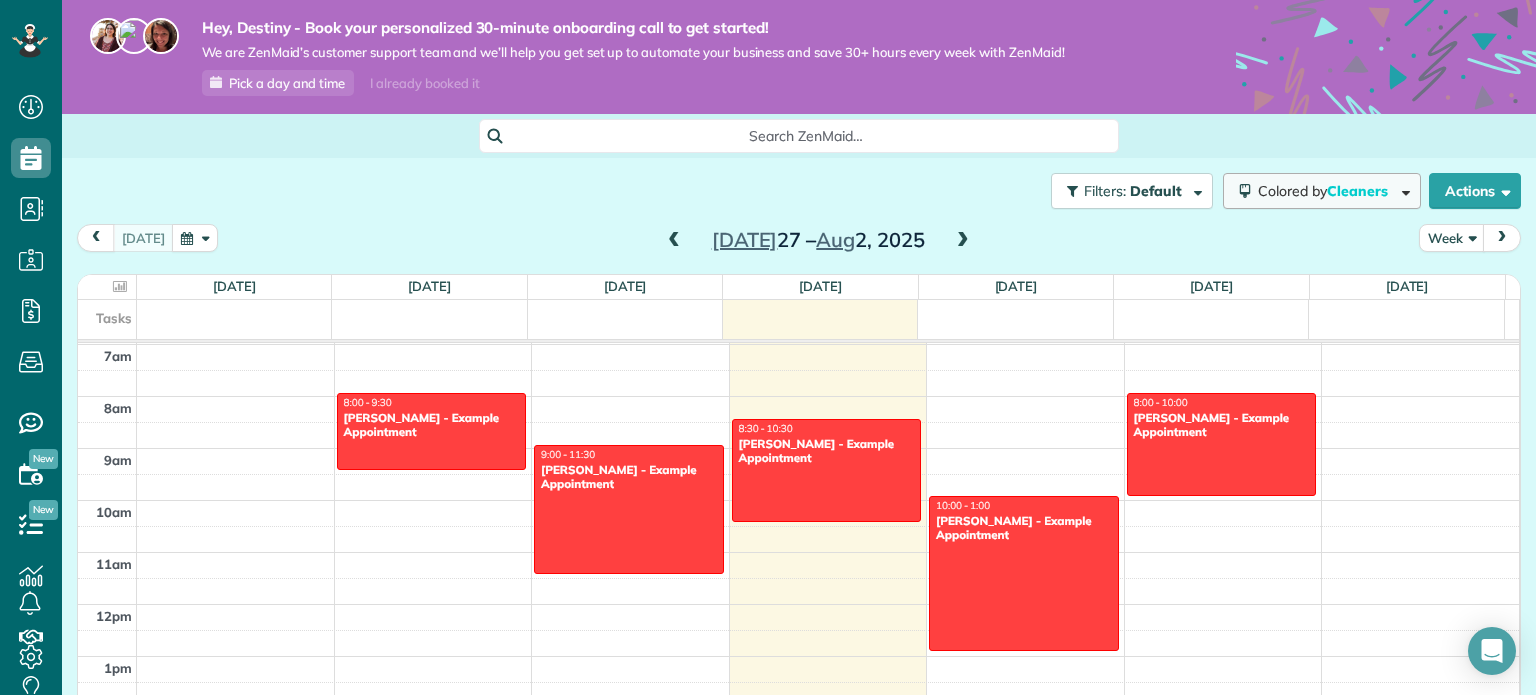 click on "Colored by  Cleaners" at bounding box center [1326, 191] 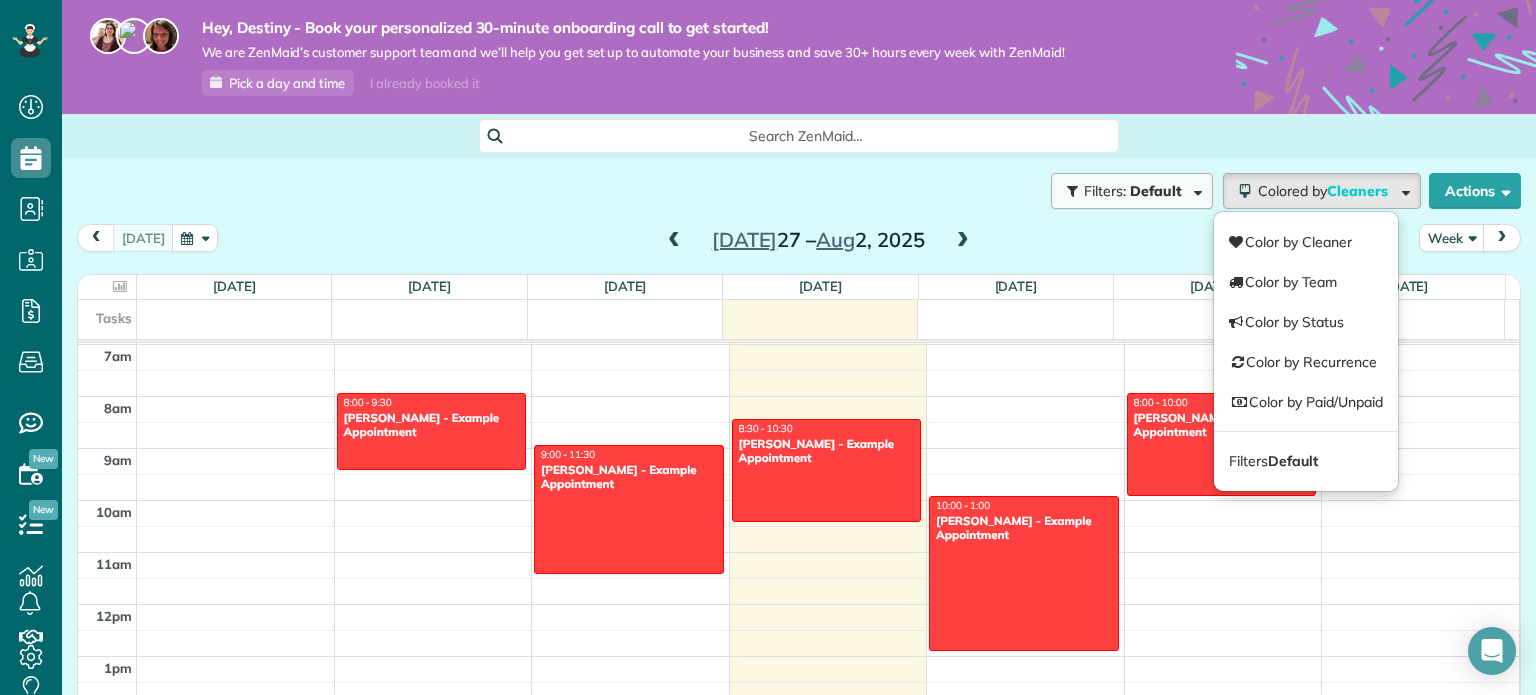 click on "Filters:   Default" at bounding box center [1132, 191] 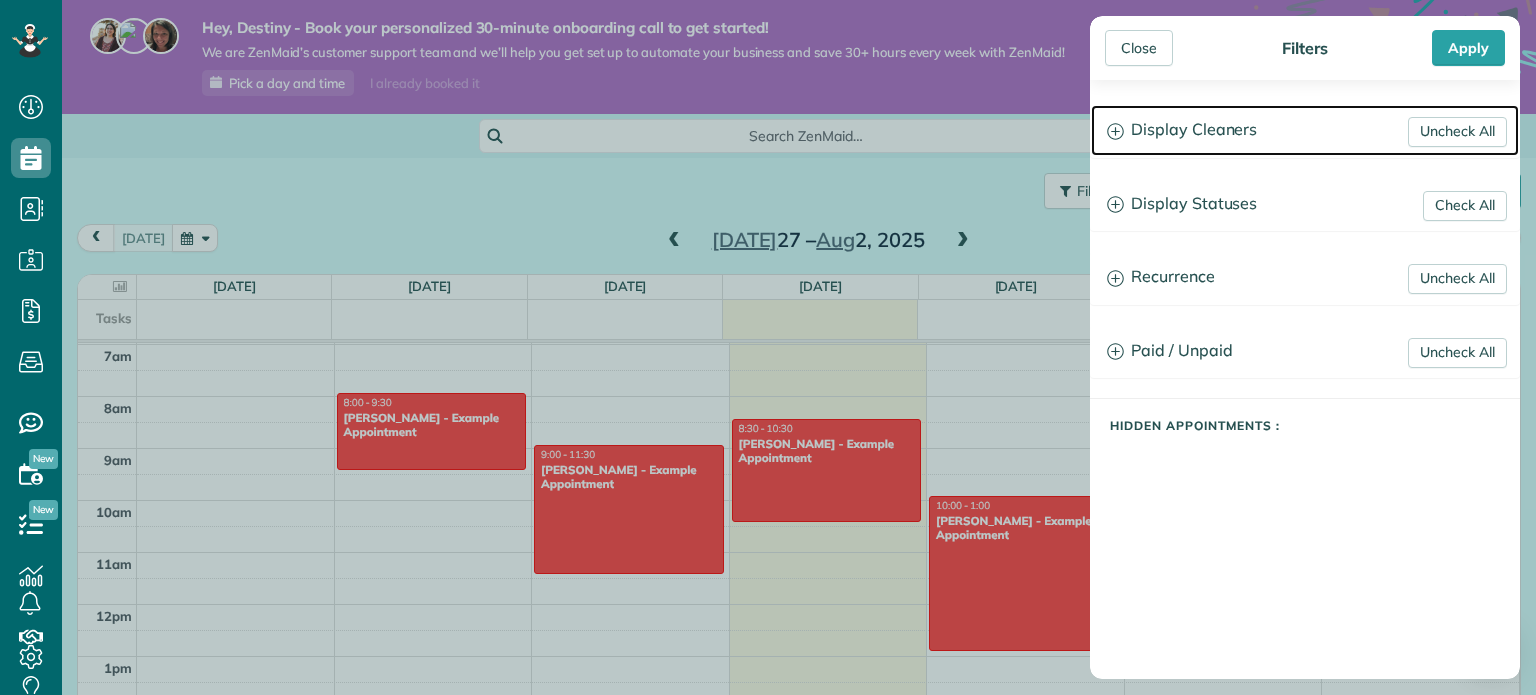 click on "Display Cleaners" at bounding box center (1305, 130) 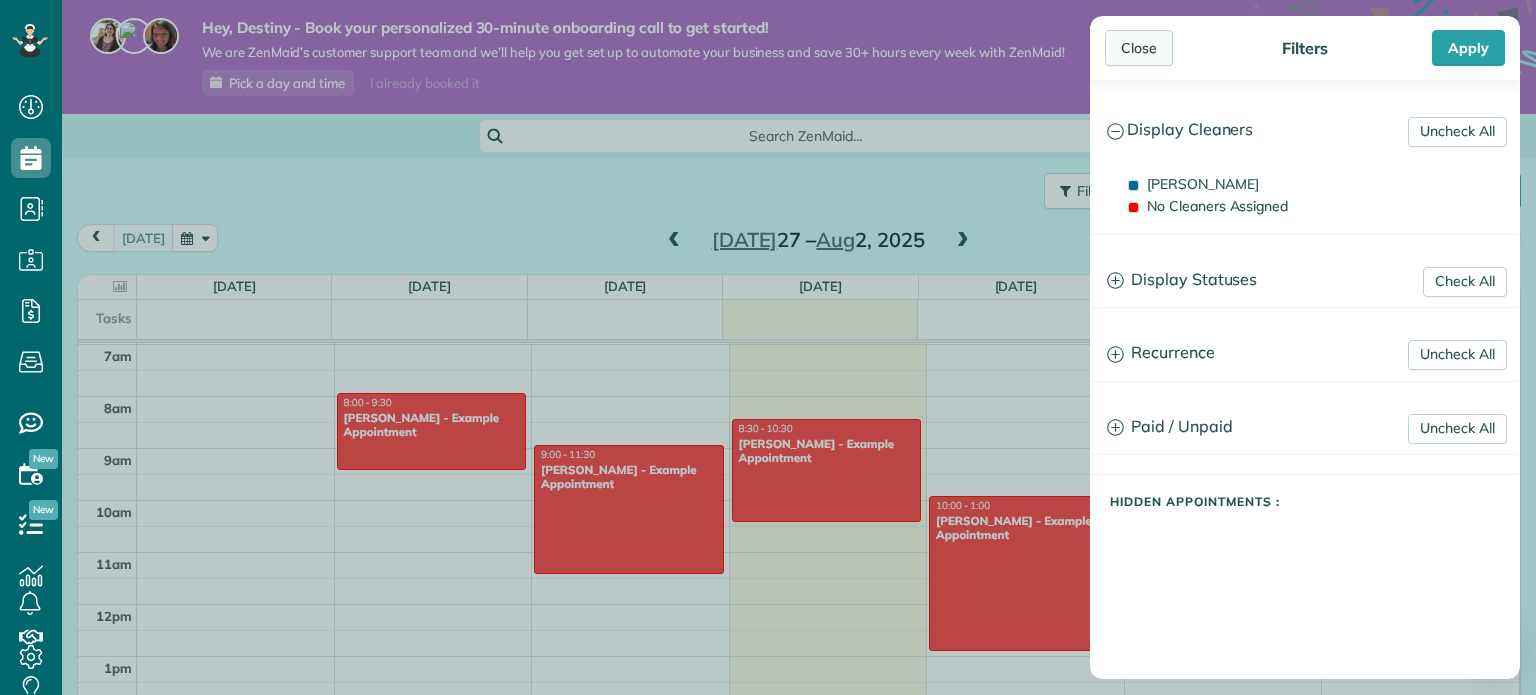 click on "Close" at bounding box center (1139, 48) 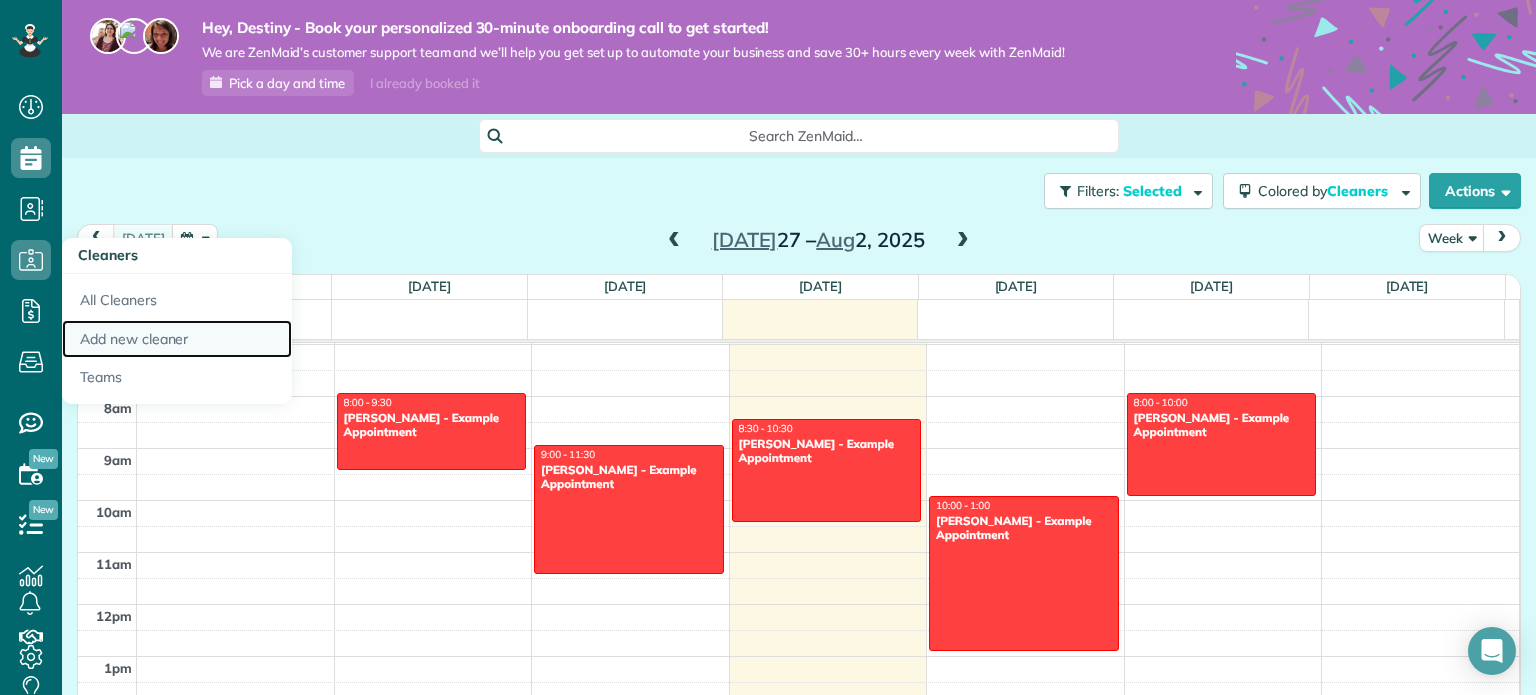 click on "Add new cleaner" at bounding box center [177, 339] 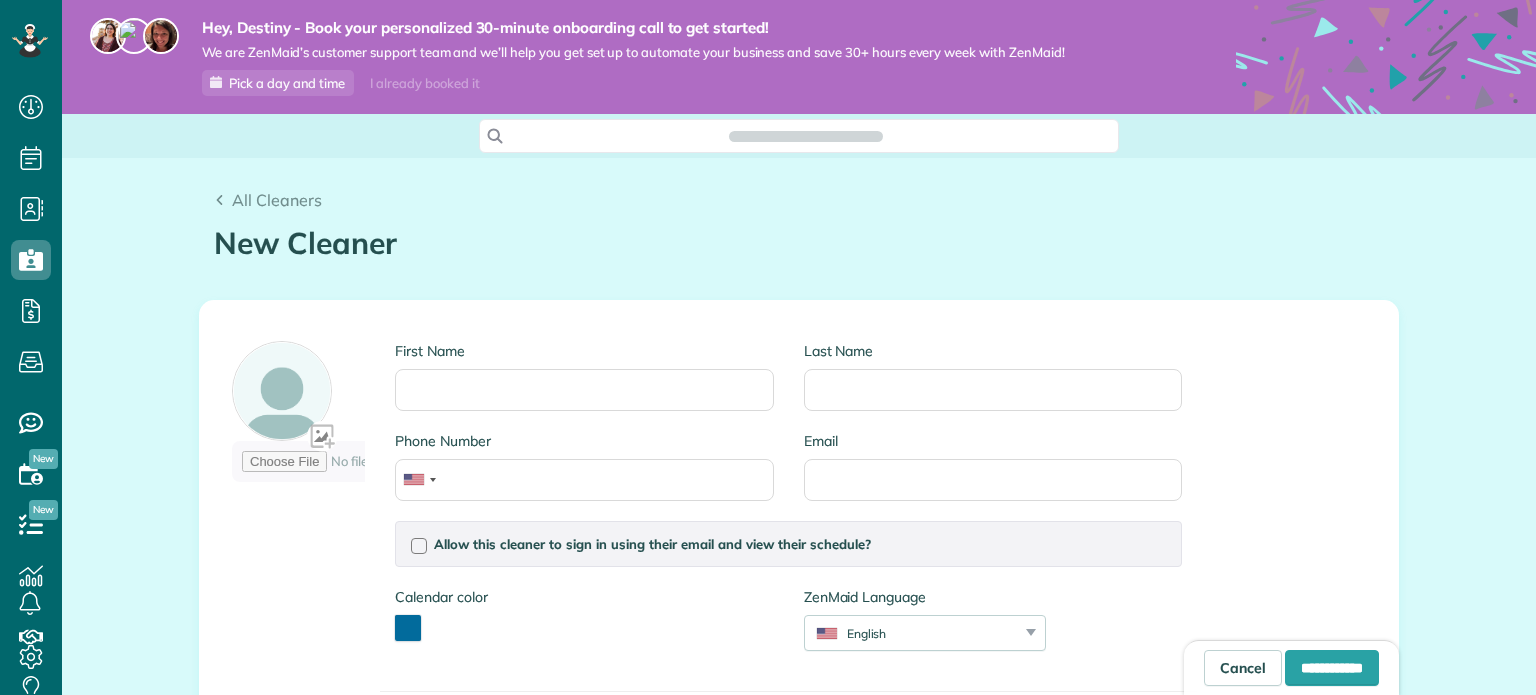 scroll, scrollTop: 0, scrollLeft: 0, axis: both 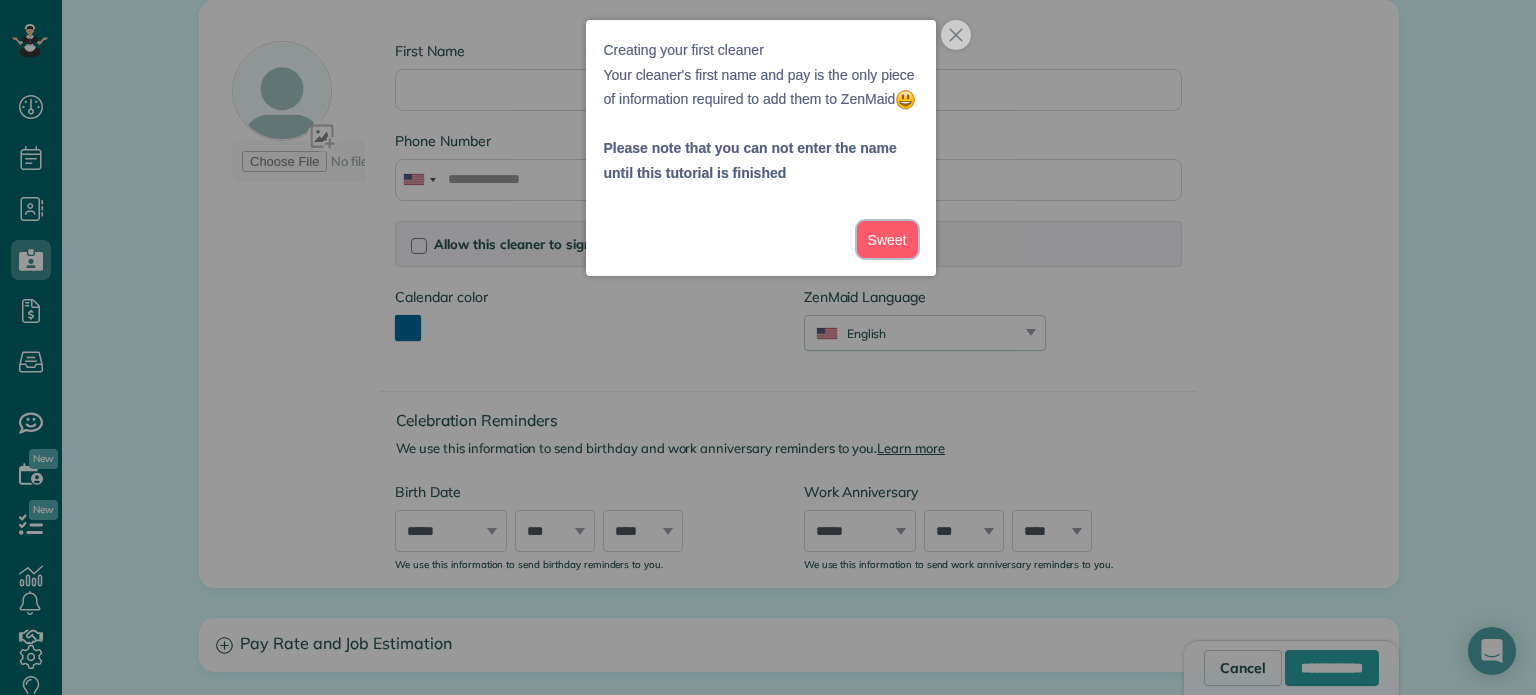 click on "Sweet" at bounding box center [887, 239] 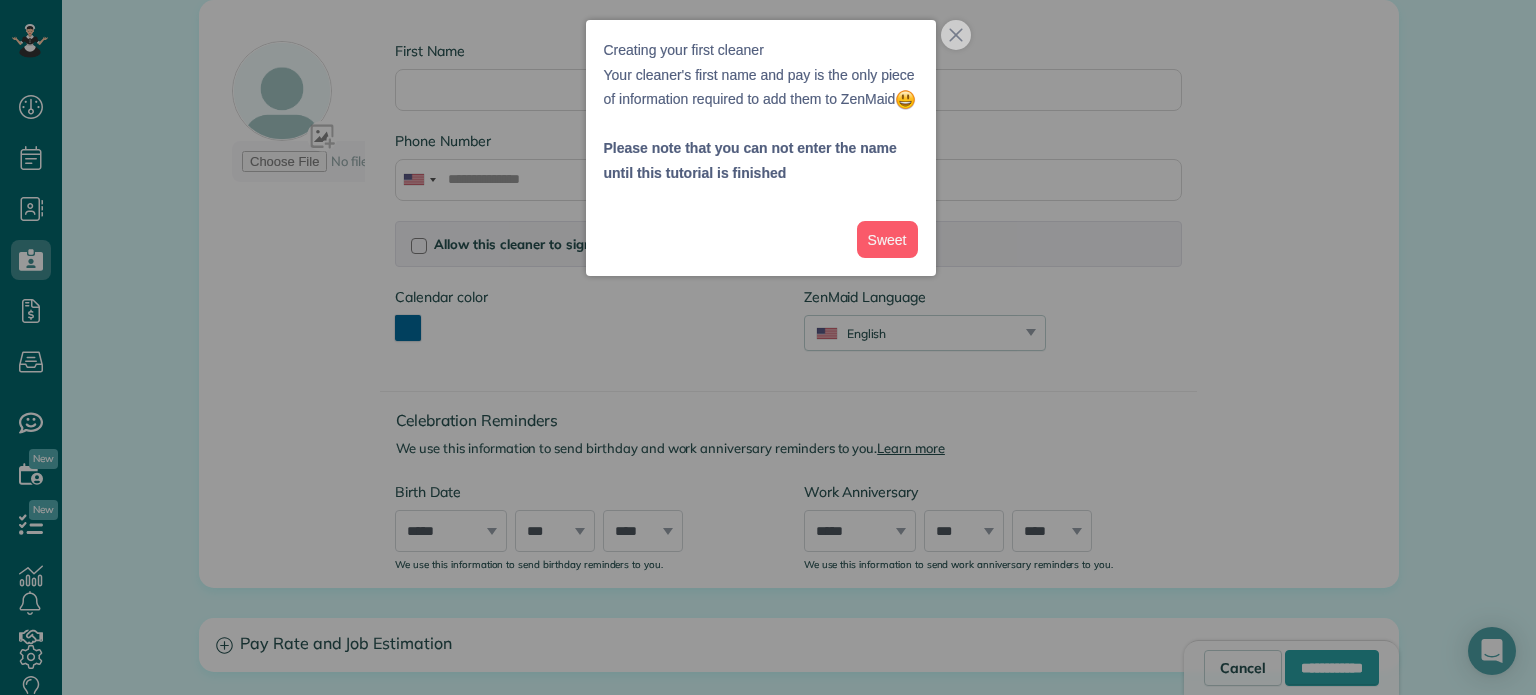 click on "Dashboard
Scheduling
Calendar View
List View
Dispatch View - Weekly scheduling (Beta)" at bounding box center (768, 347) 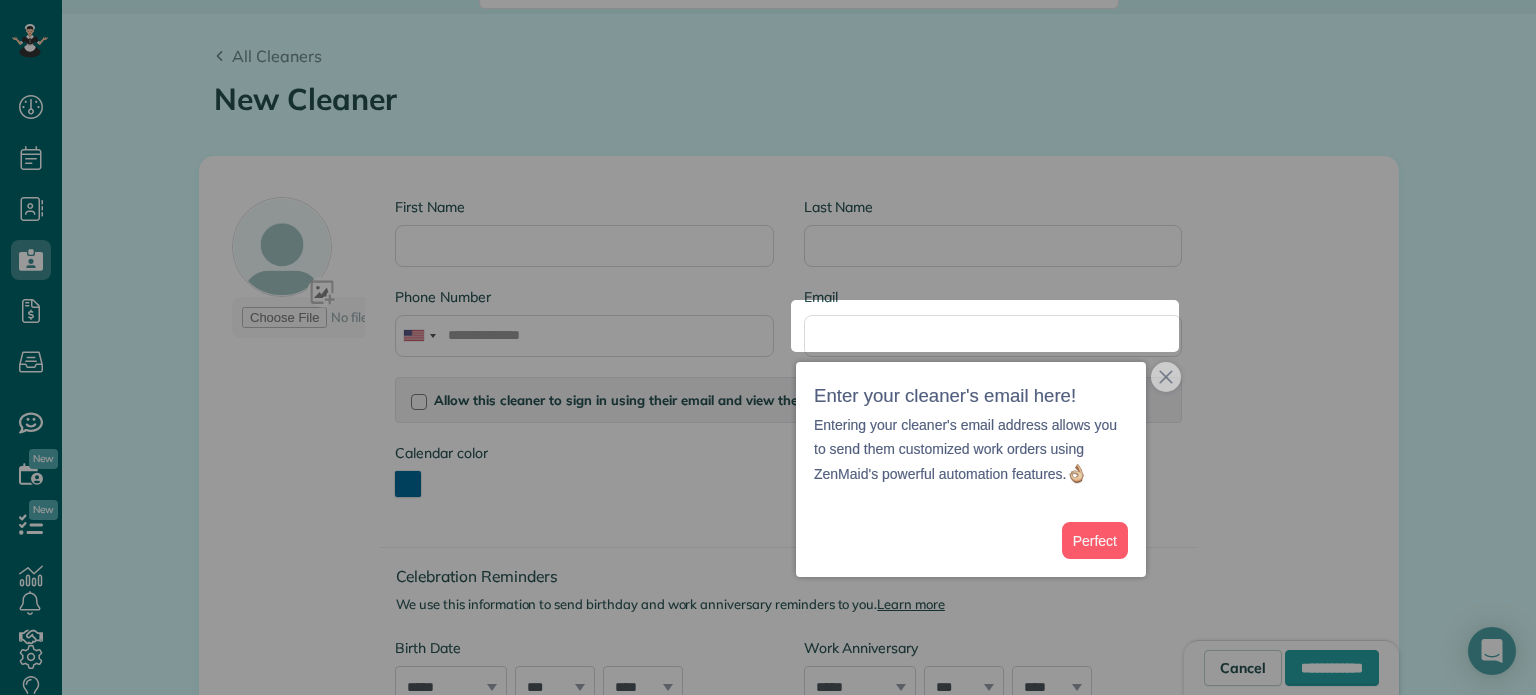 scroll, scrollTop: 131, scrollLeft: 0, axis: vertical 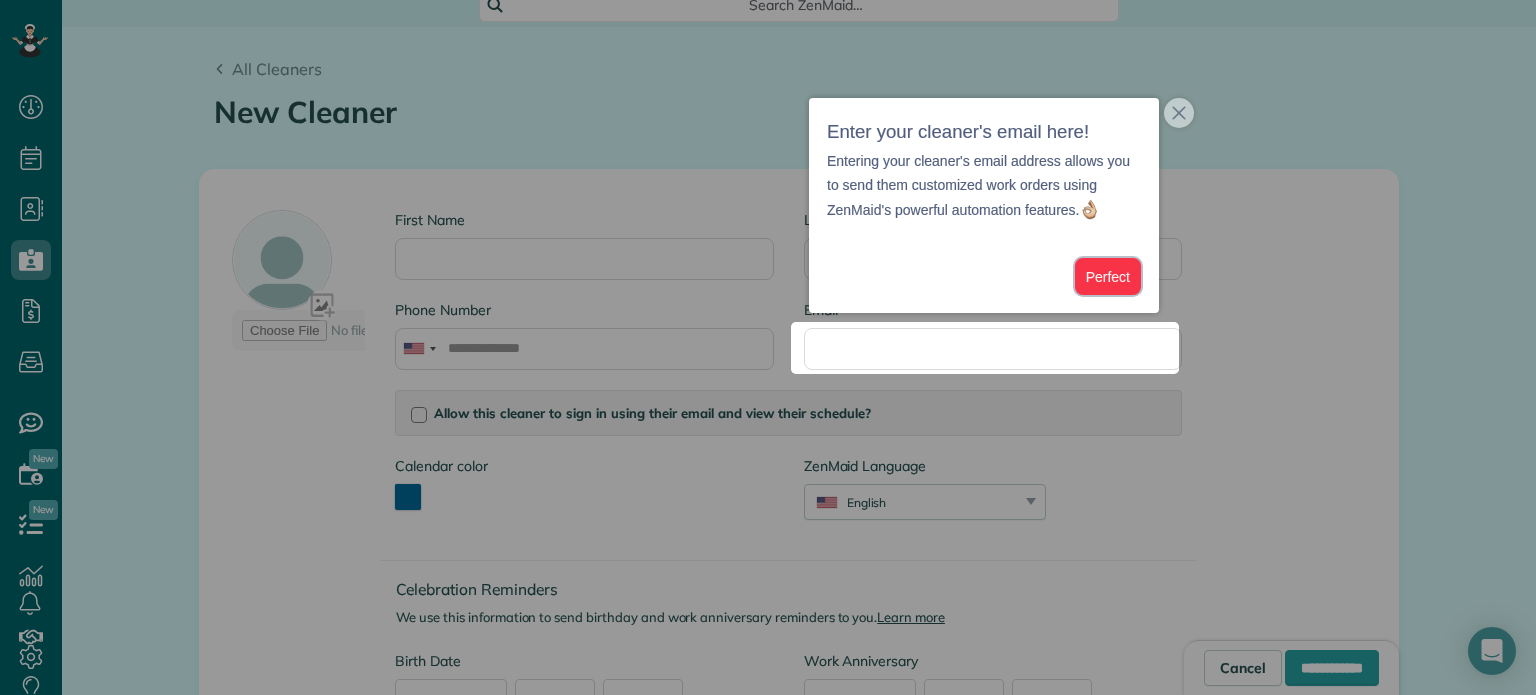 drag, startPoint x: 1116, startPoint y: 291, endPoint x: 1104, endPoint y: 301, distance: 15.6205 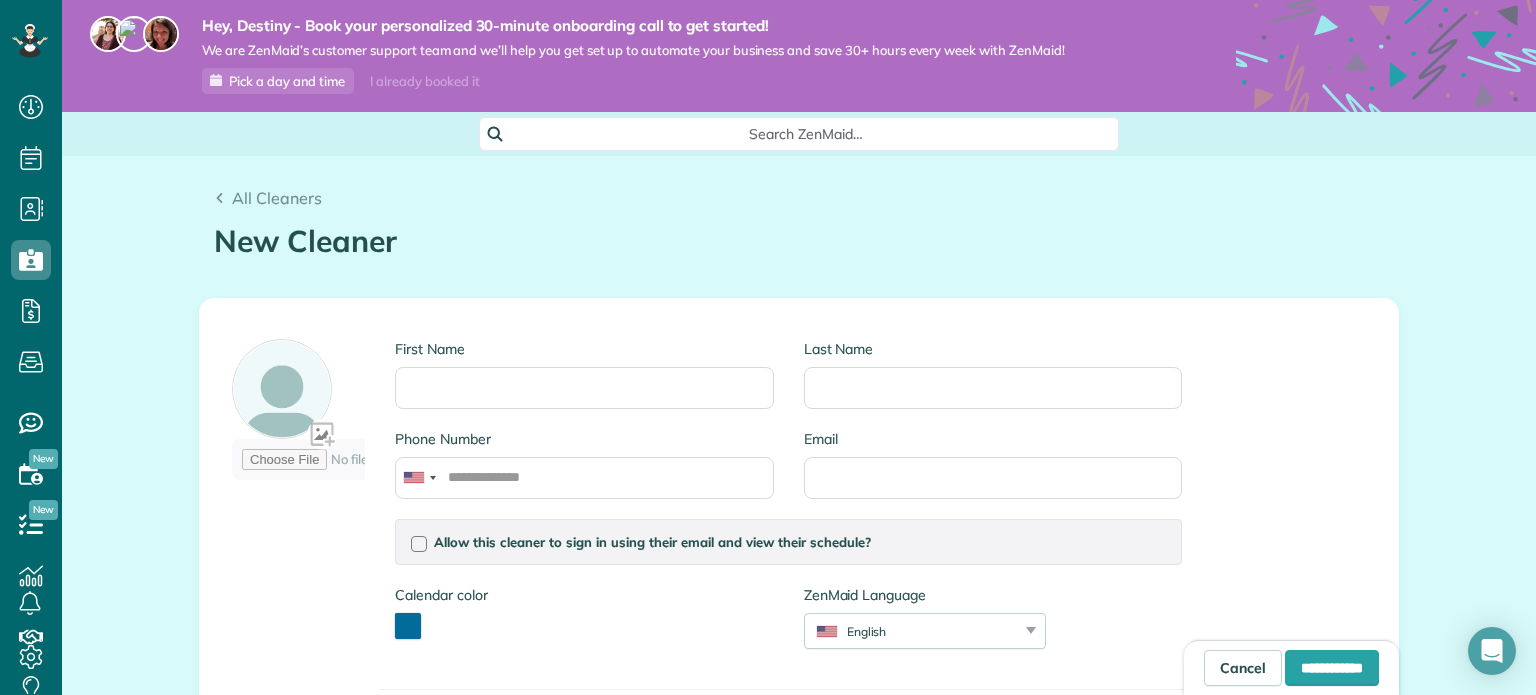 scroll, scrollTop: 0, scrollLeft: 0, axis: both 